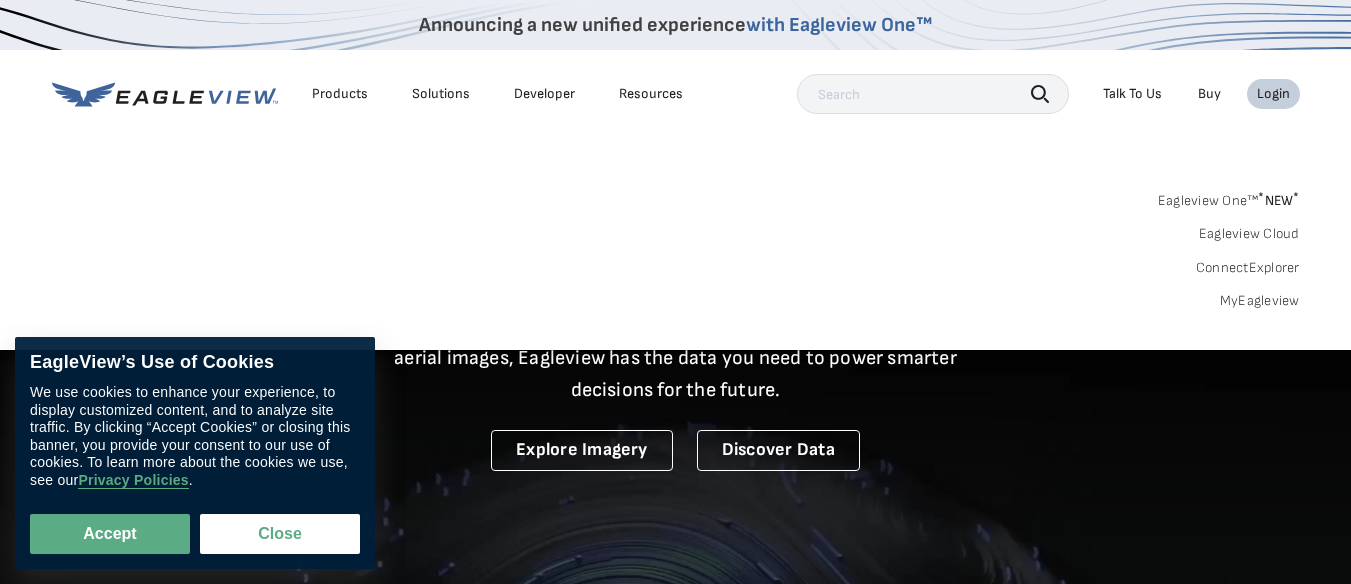 scroll, scrollTop: 0, scrollLeft: 0, axis: both 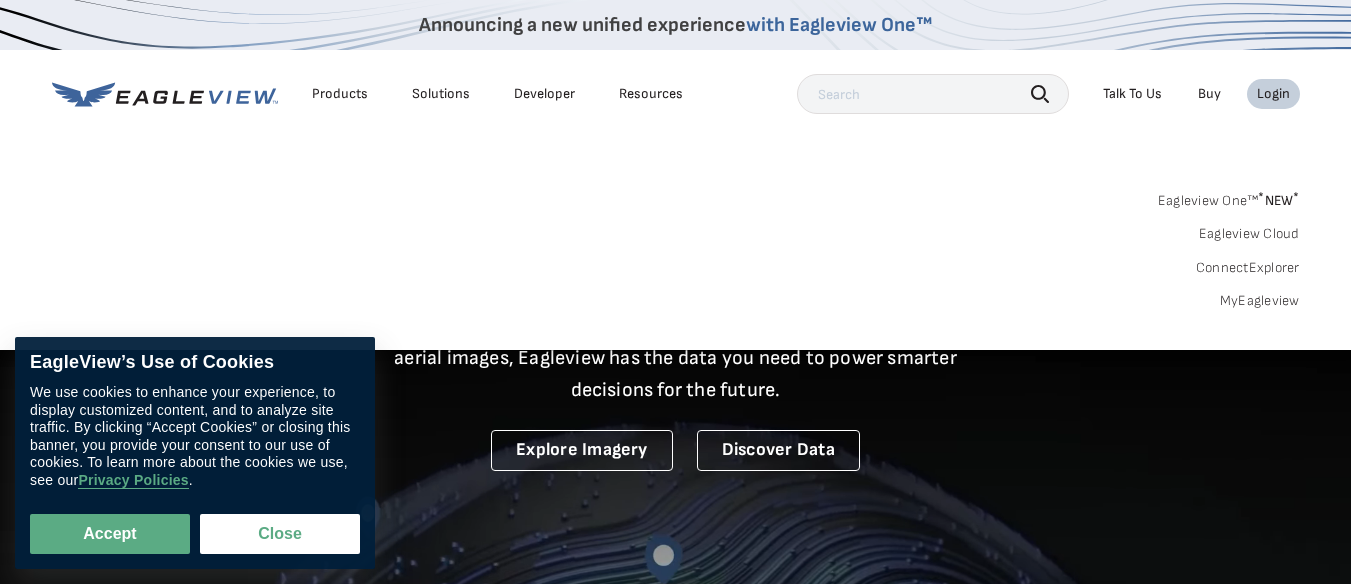 click on "Login" at bounding box center [1273, 94] 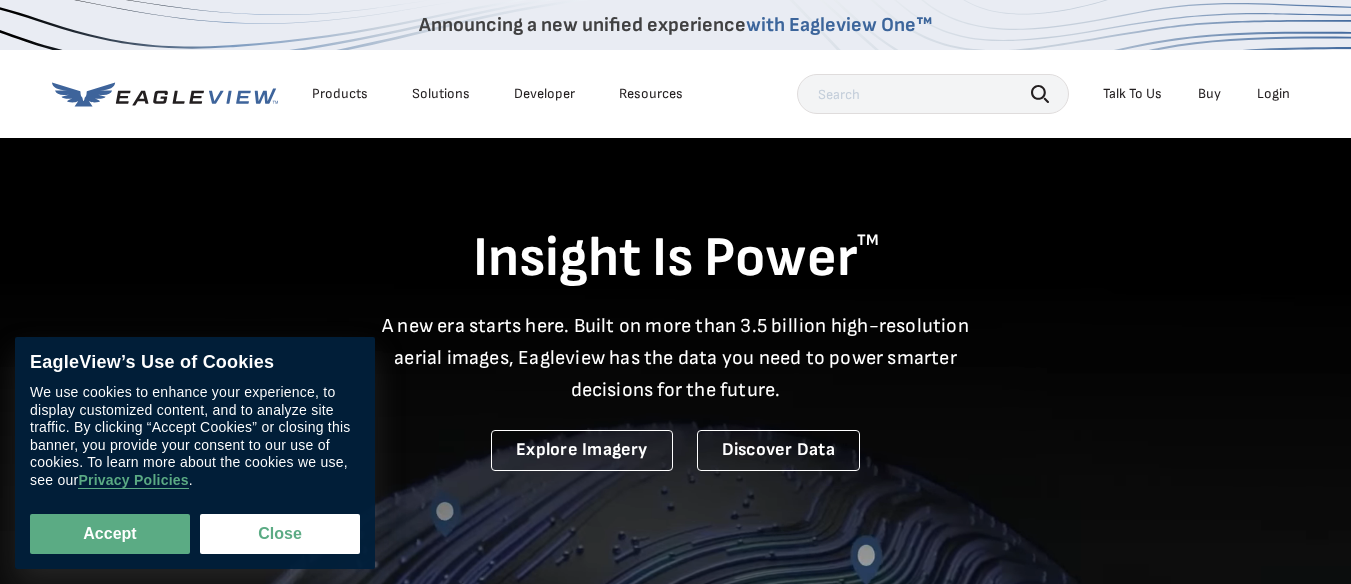 click on "Login" at bounding box center [1273, 94] 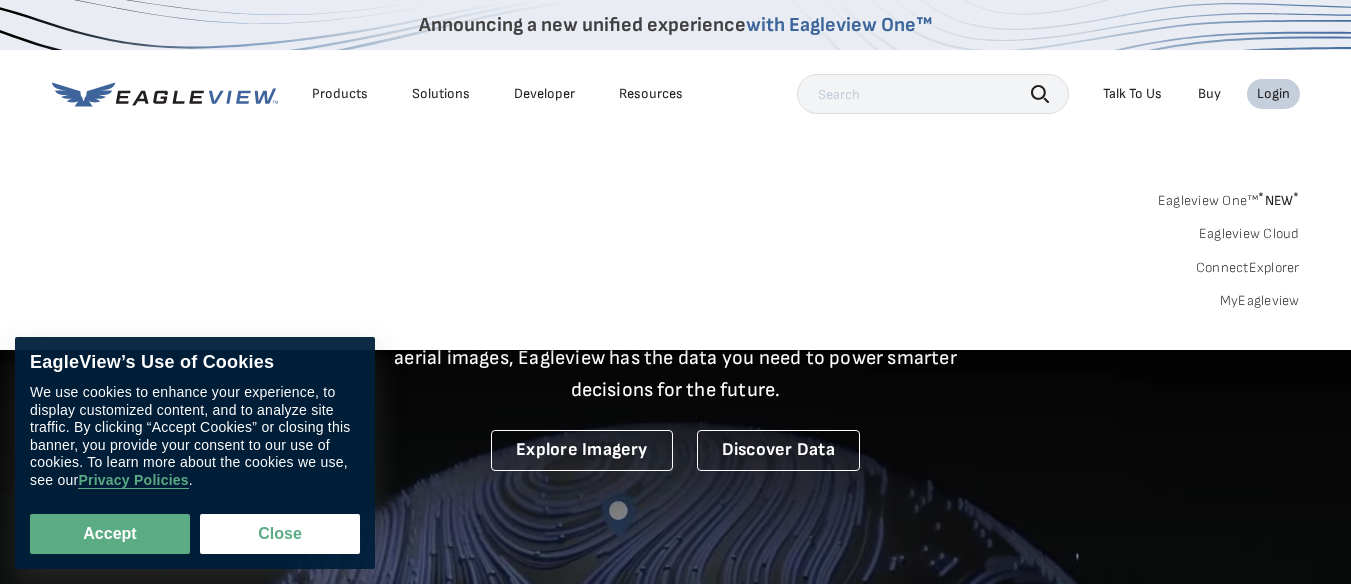 click on "MyEagleview" at bounding box center [1260, 301] 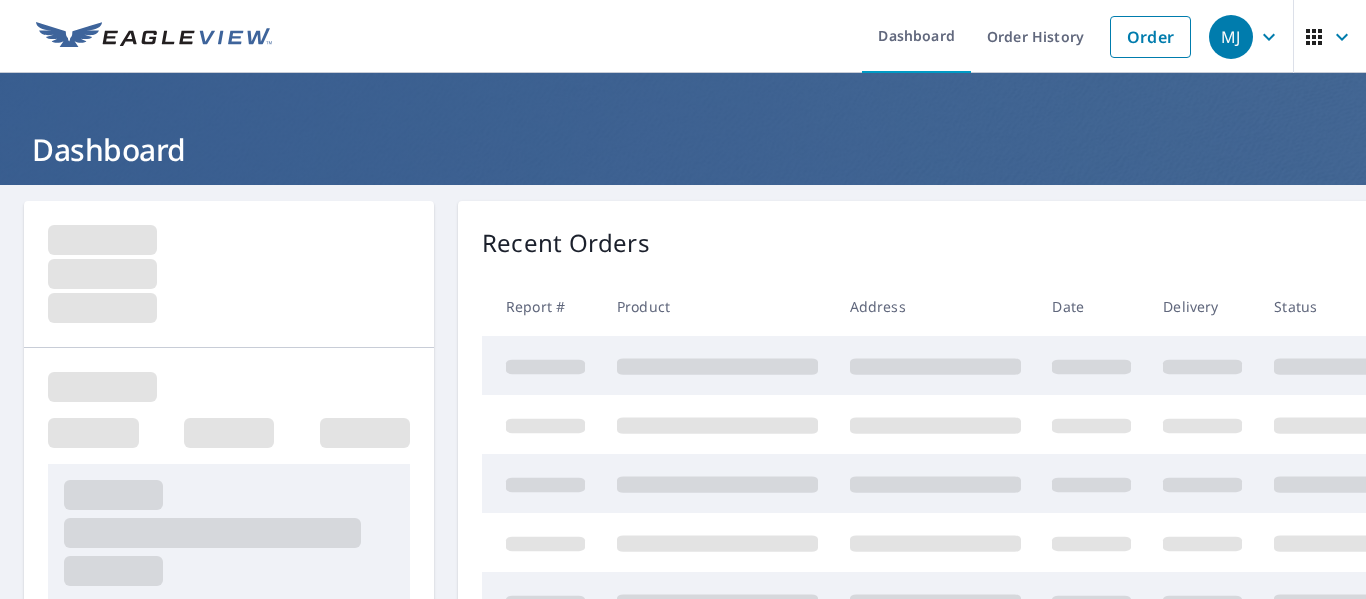 scroll, scrollTop: 0, scrollLeft: 0, axis: both 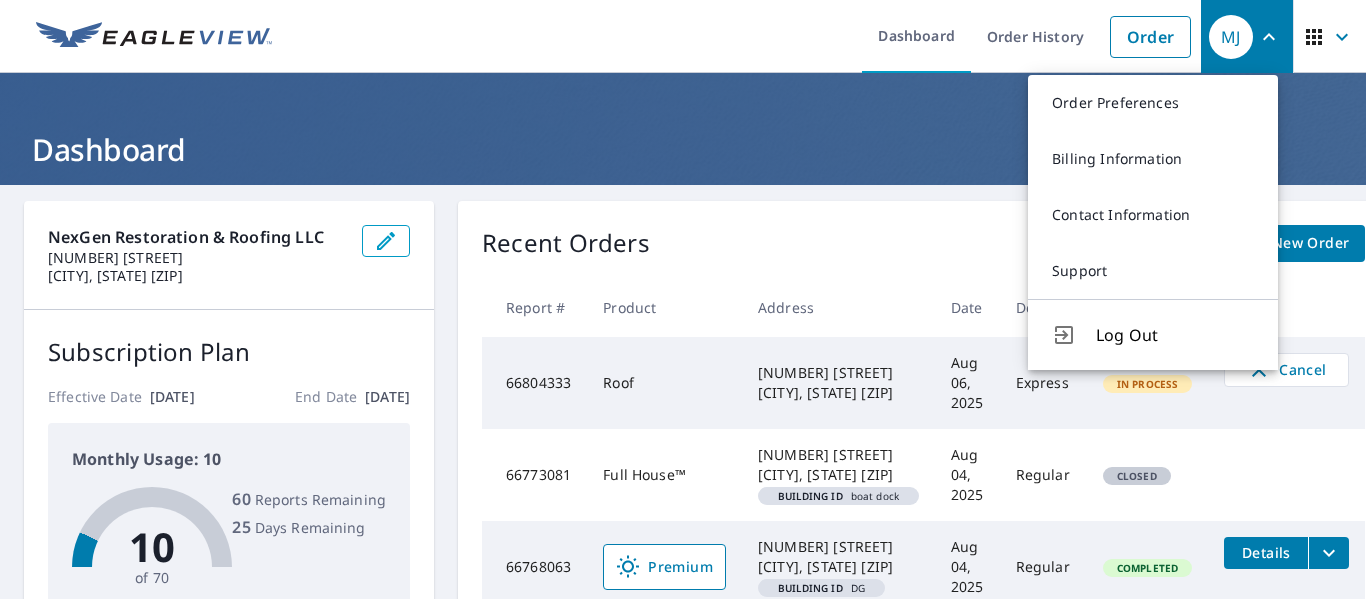 click 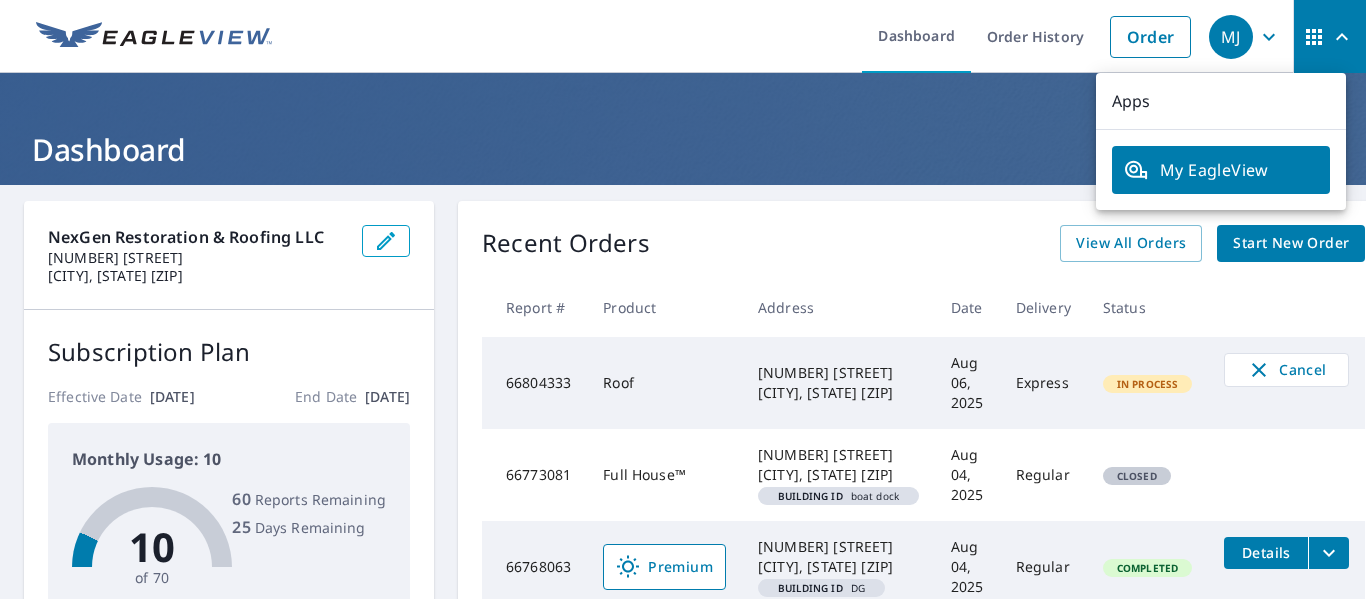 click on "Dashboard Order History Order" at bounding box center (742, 36) 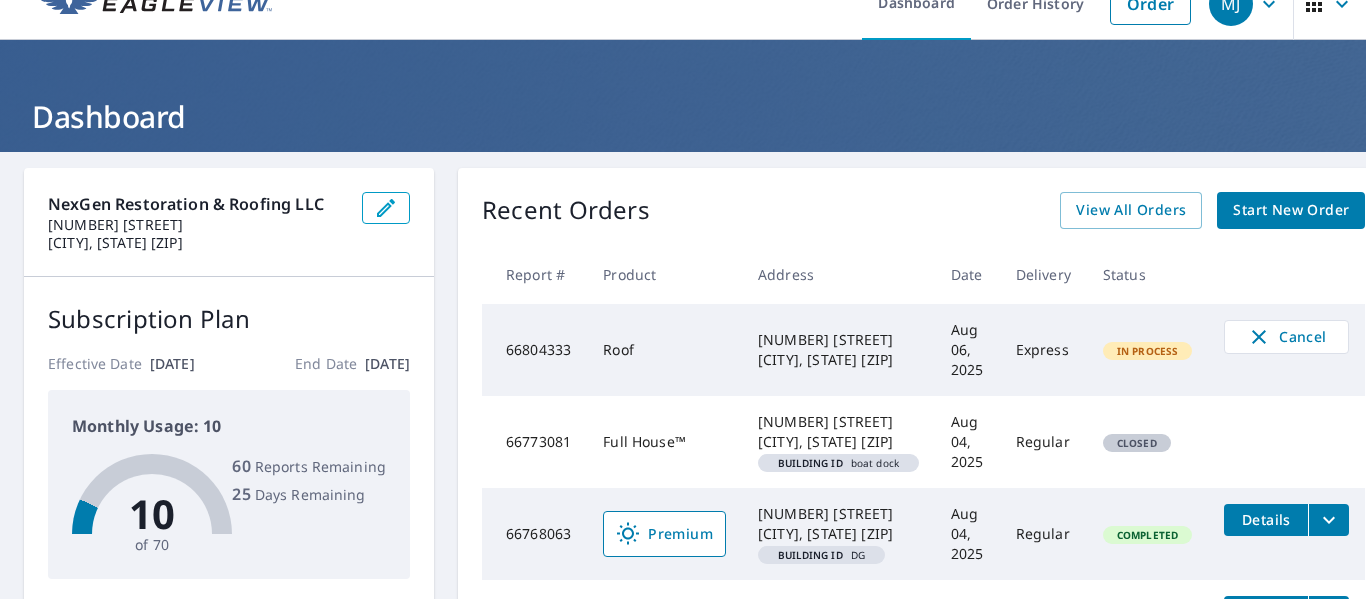 scroll, scrollTop: 0, scrollLeft: 0, axis: both 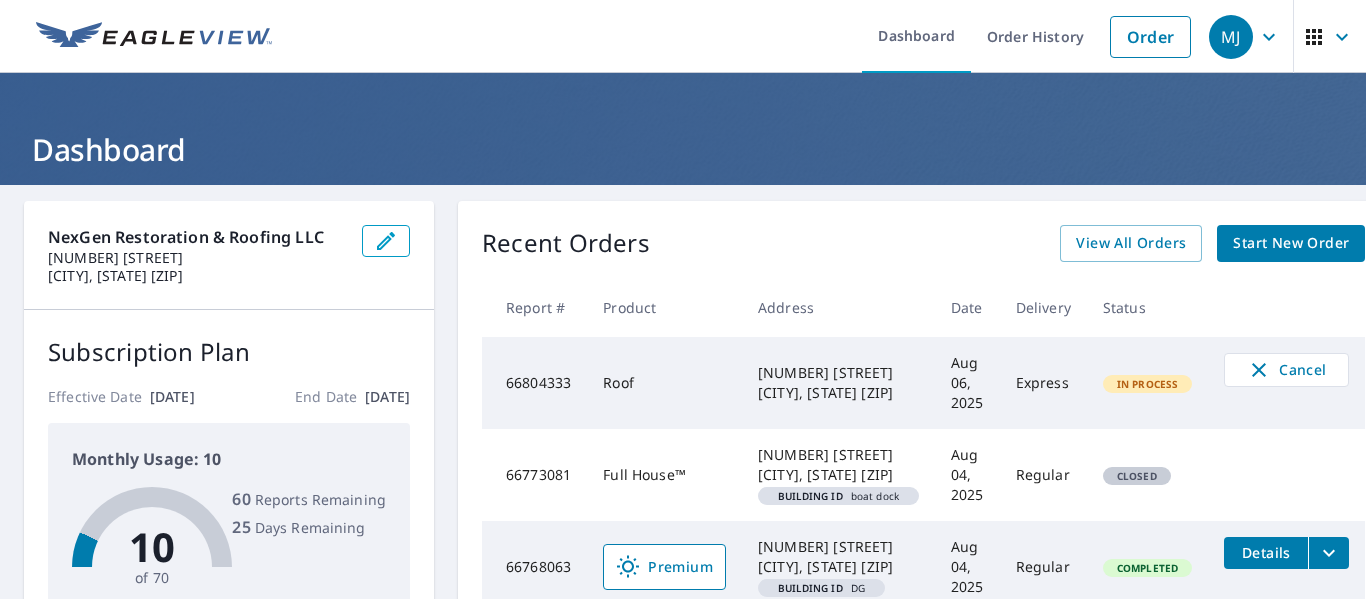 click 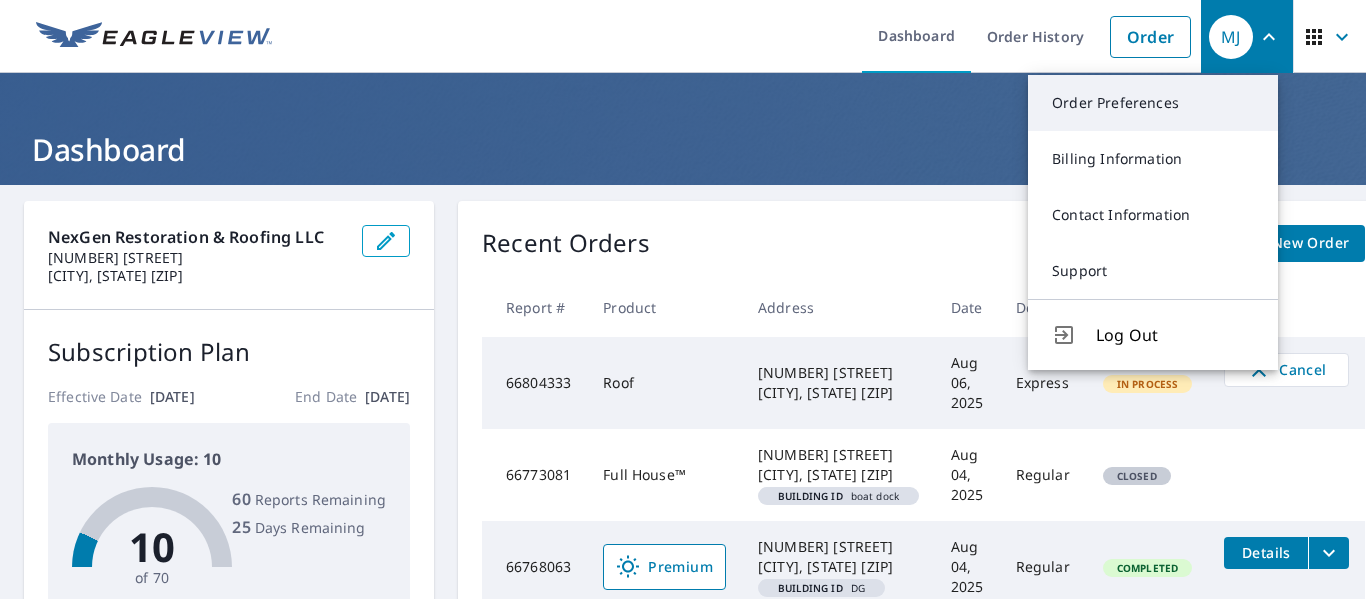 click on "Order Preferences" at bounding box center [1153, 103] 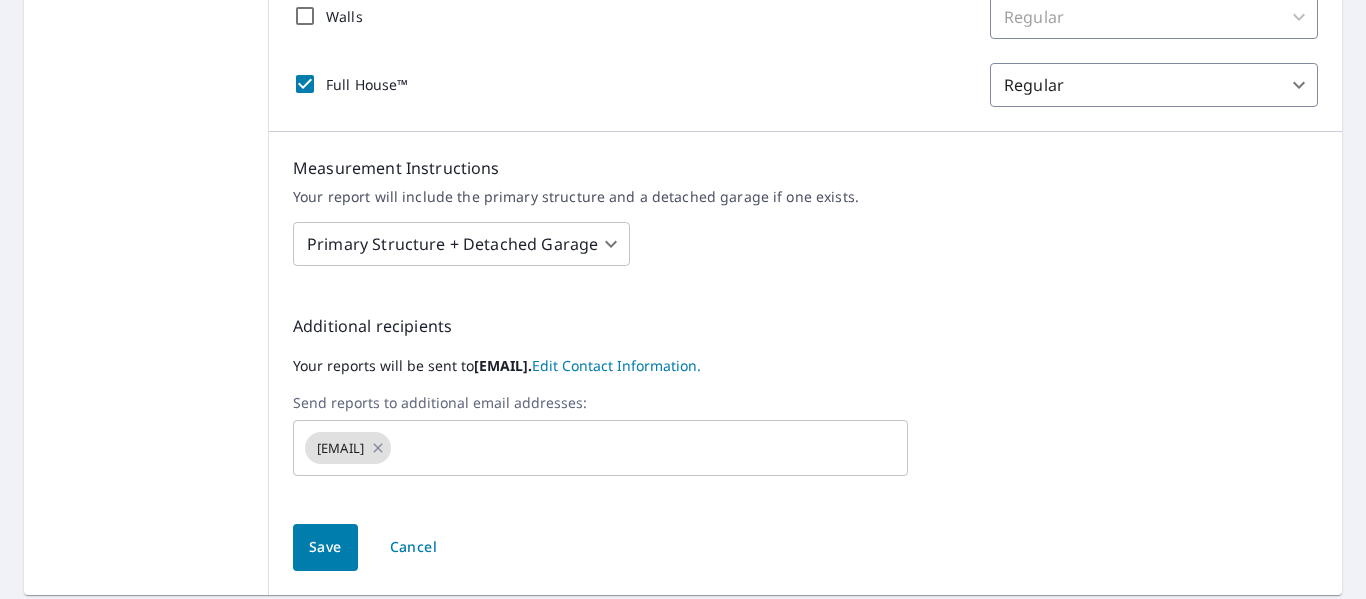 scroll, scrollTop: 700, scrollLeft: 0, axis: vertical 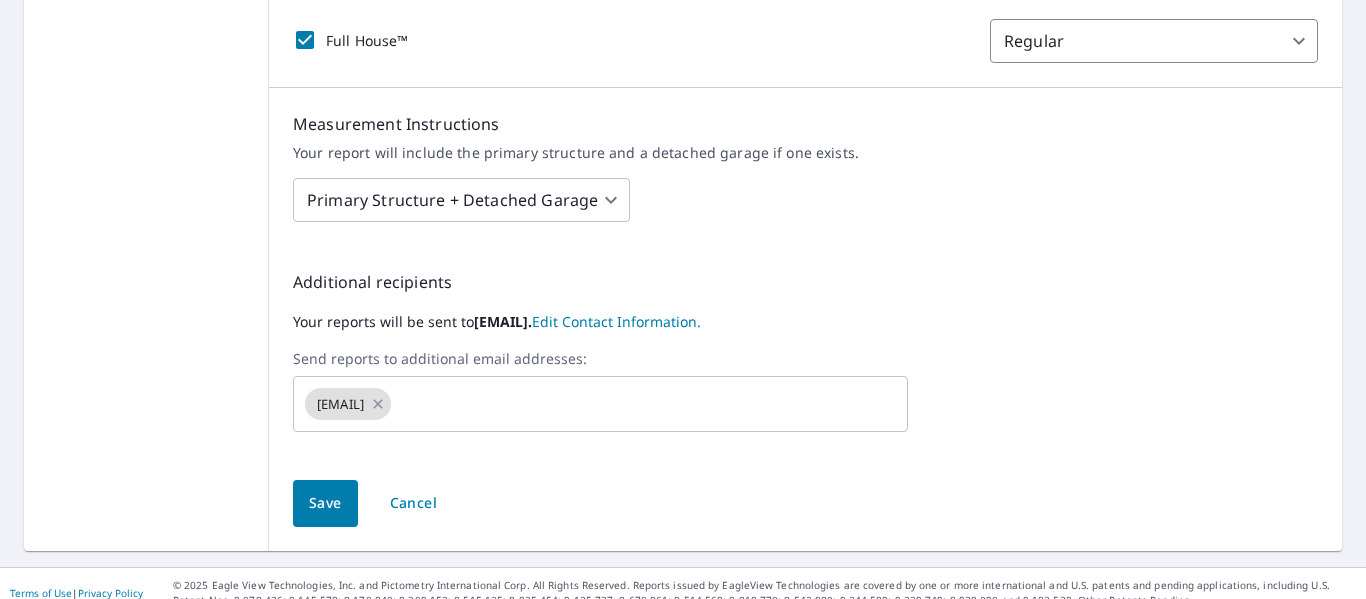click on "Edit Contact Information." at bounding box center (616, 321) 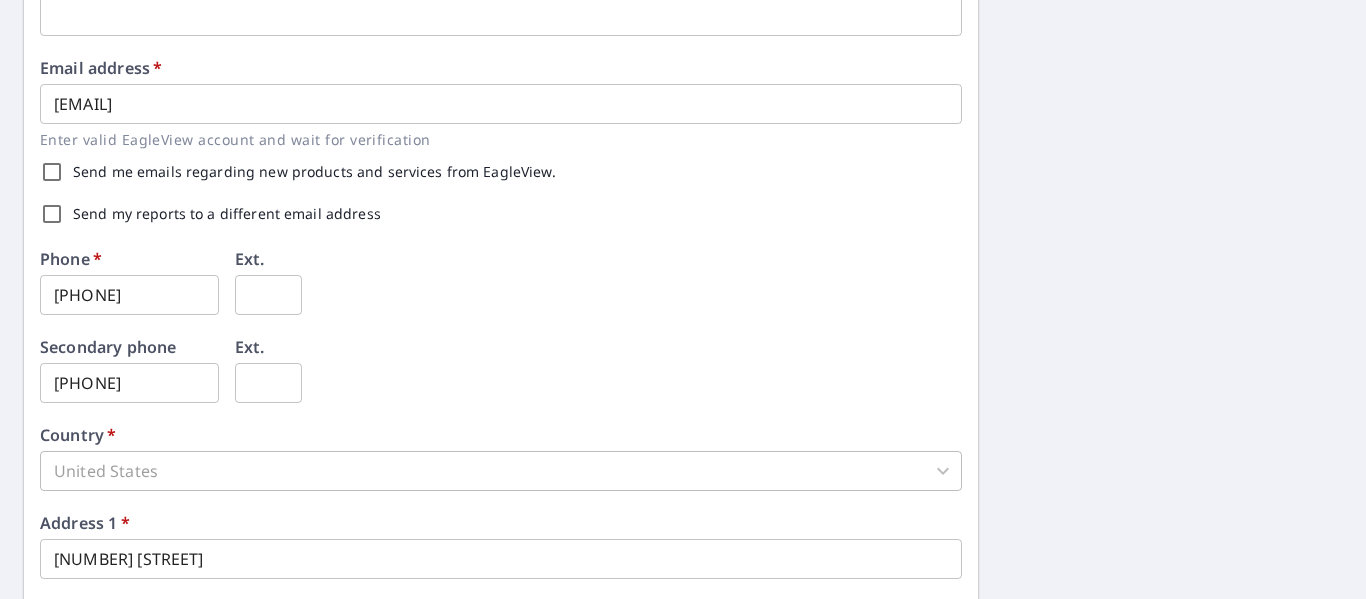 scroll, scrollTop: 809, scrollLeft: 0, axis: vertical 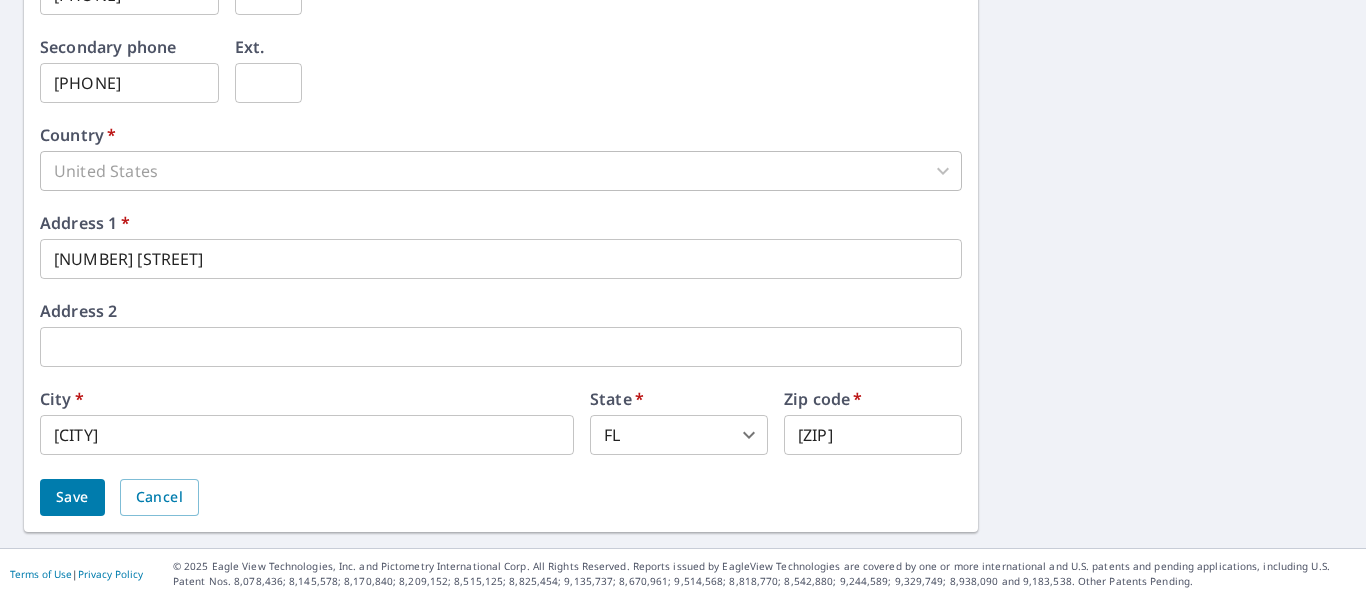 click on "[NUMBER] [STREET]" at bounding box center [501, 259] 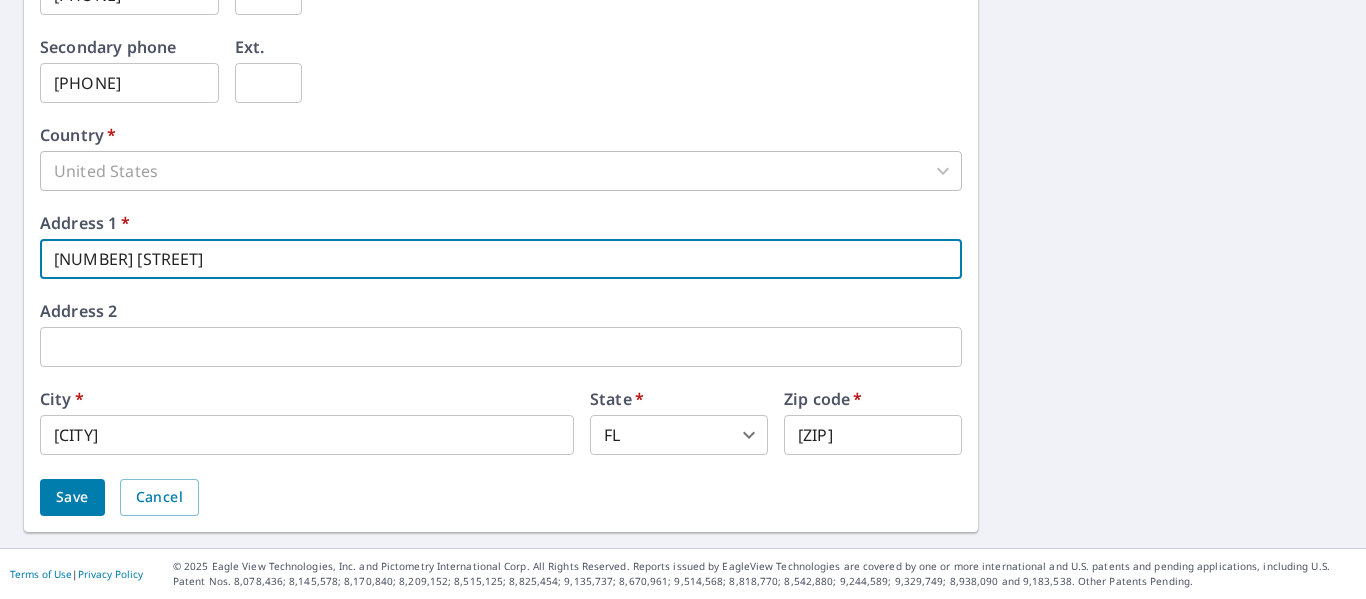click on "[NUMBER] [STREET]" at bounding box center (501, 259) 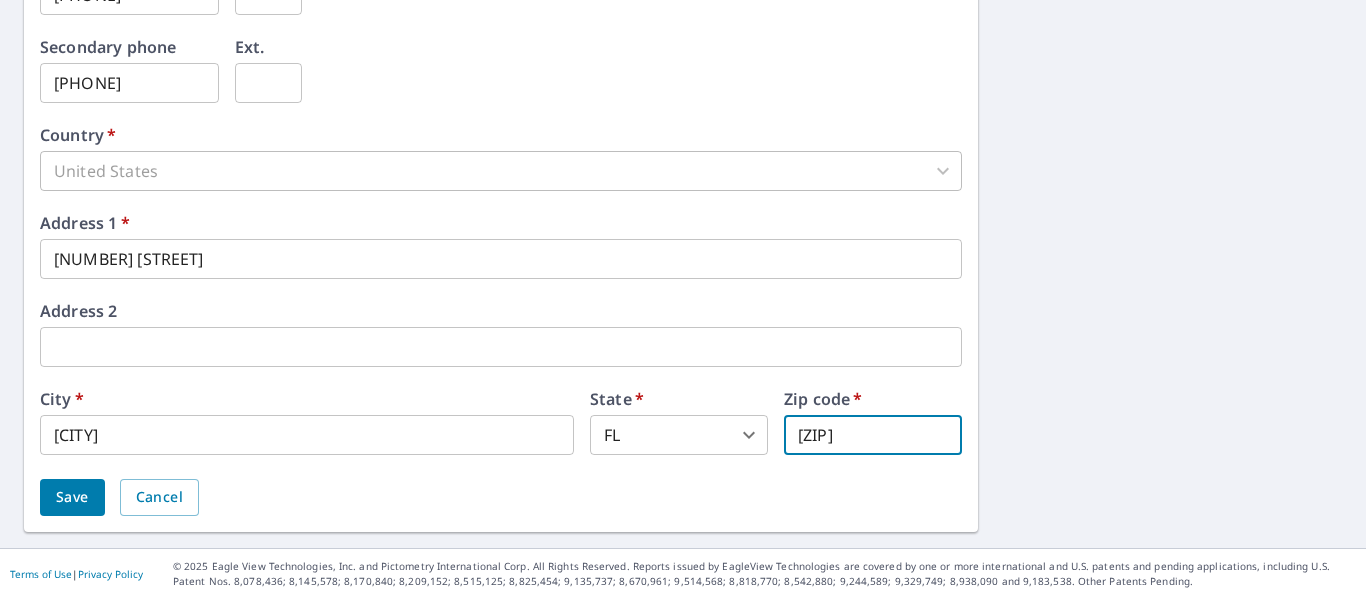 drag, startPoint x: 894, startPoint y: 431, endPoint x: 676, endPoint y: 419, distance: 218.33003 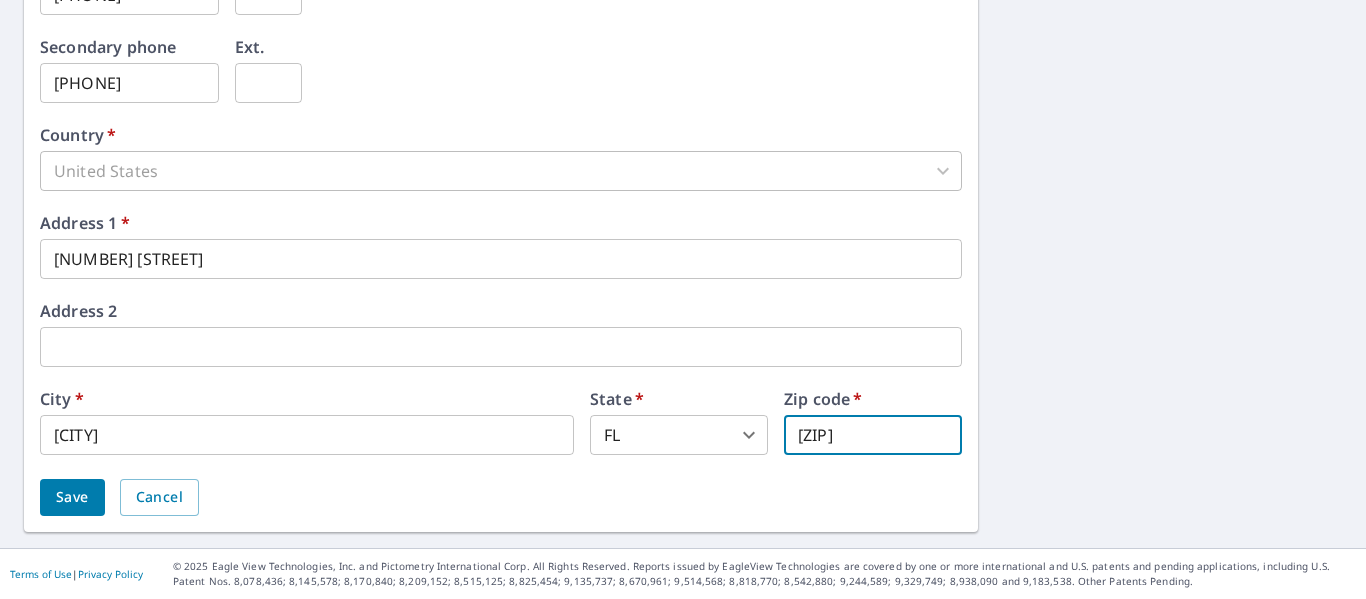 type on "[ZIP]" 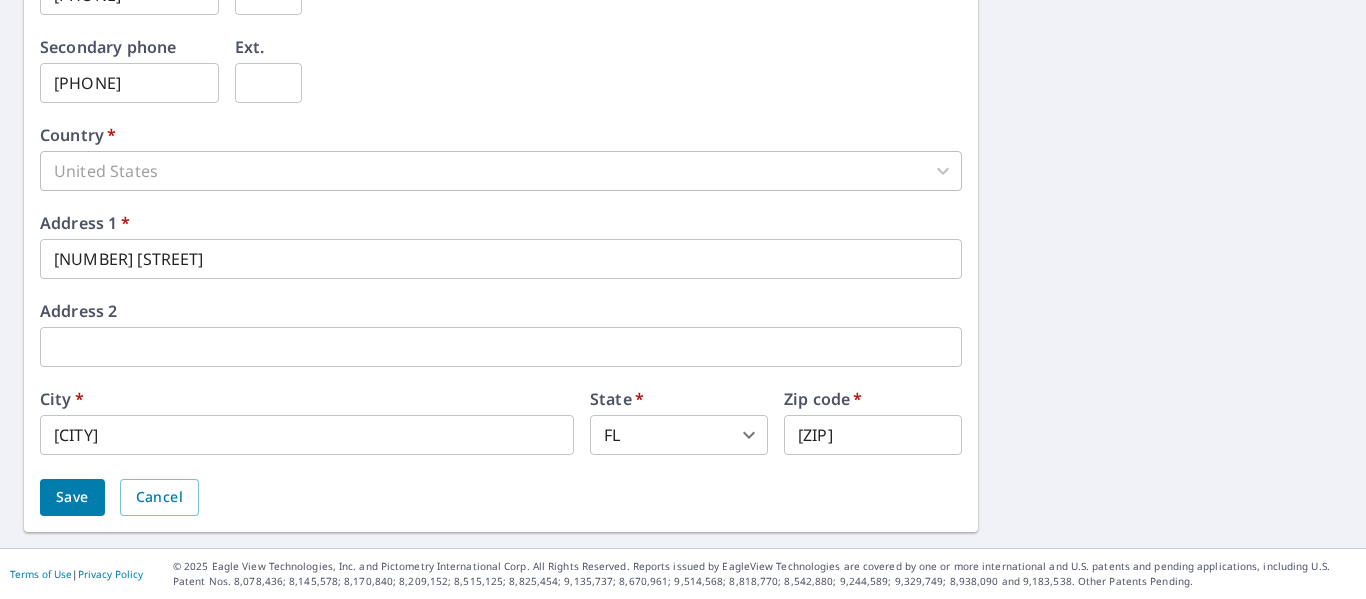click on "Save" at bounding box center (72, 497) 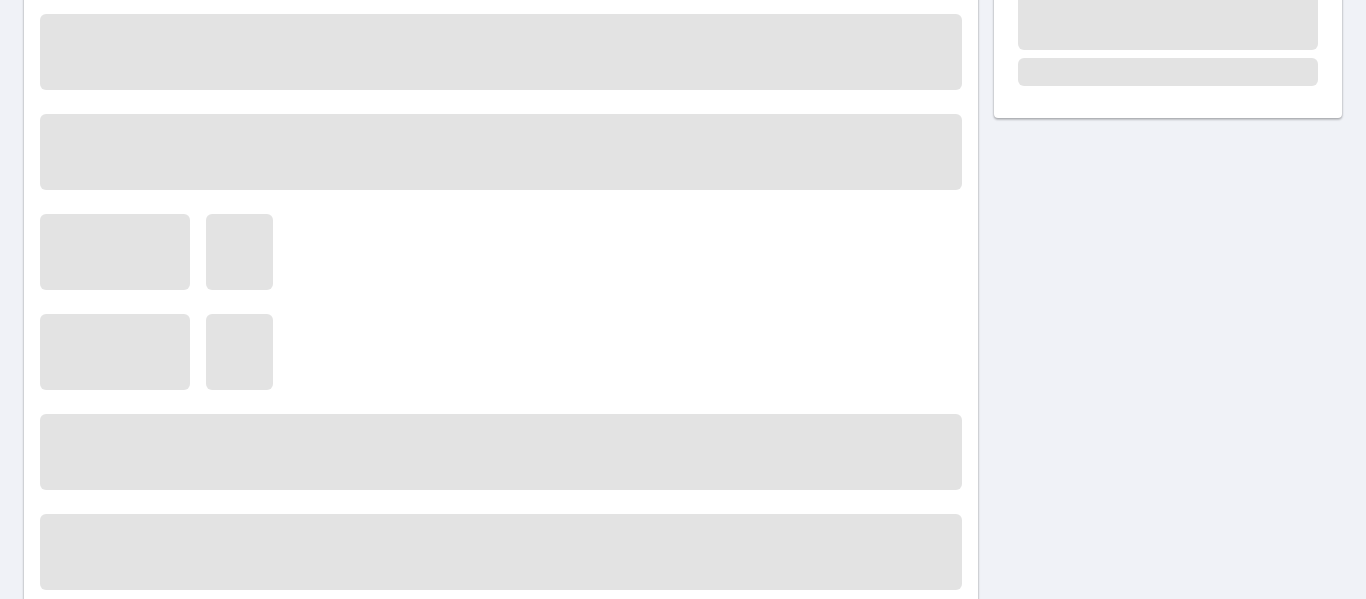 scroll, scrollTop: 0, scrollLeft: 0, axis: both 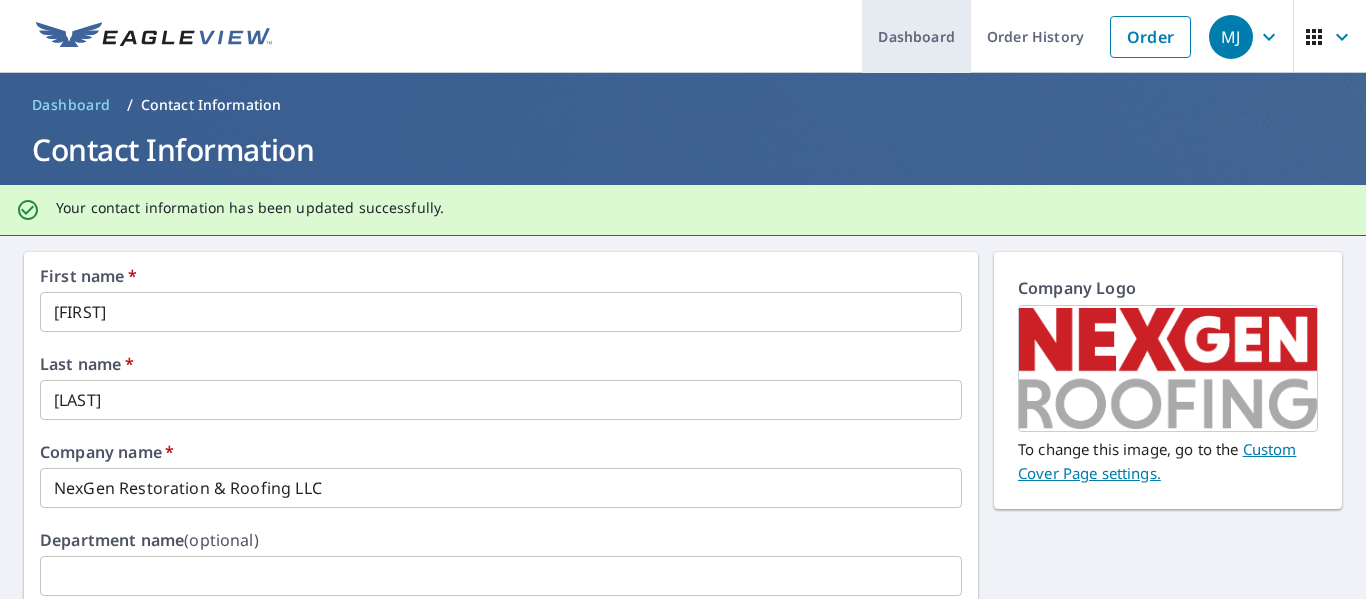 click on "Dashboard" at bounding box center (916, 36) 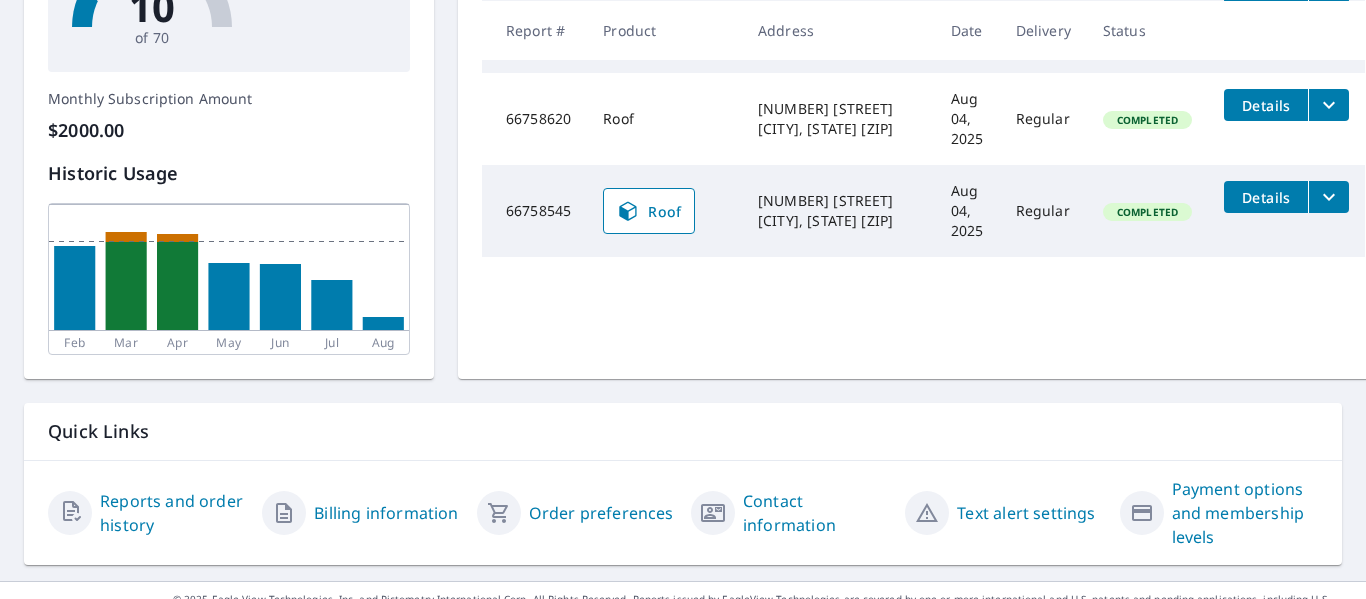 scroll, scrollTop: 588, scrollLeft: 0, axis: vertical 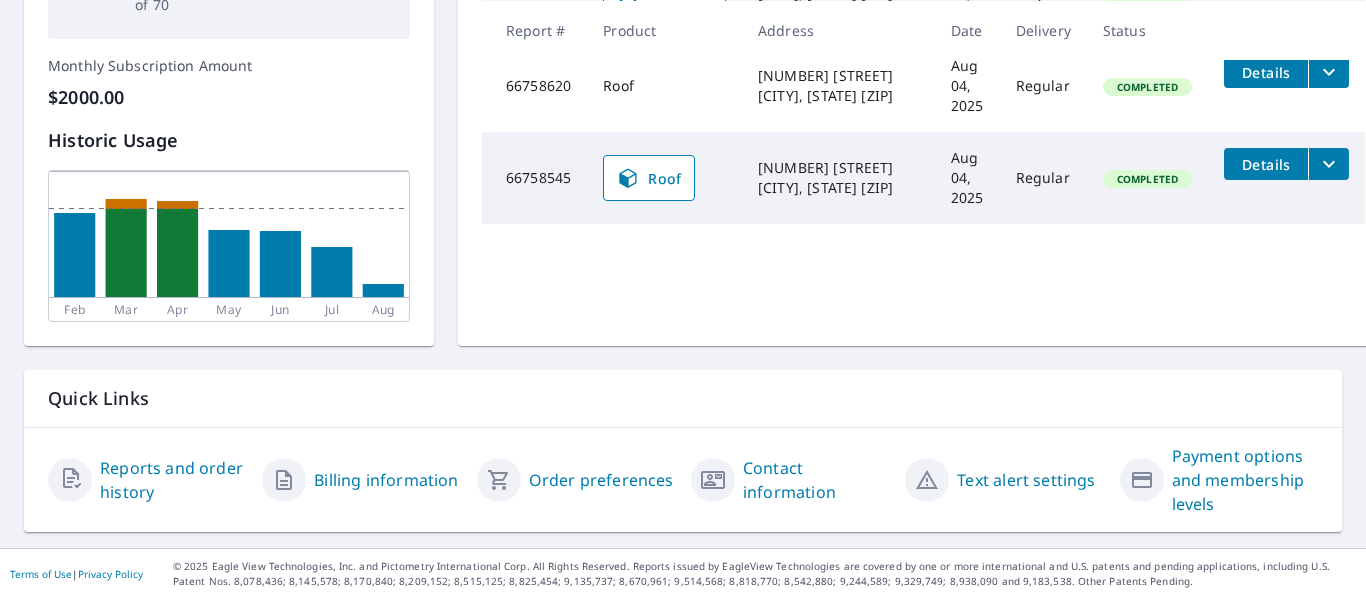 click on "Contact information" at bounding box center (816, 480) 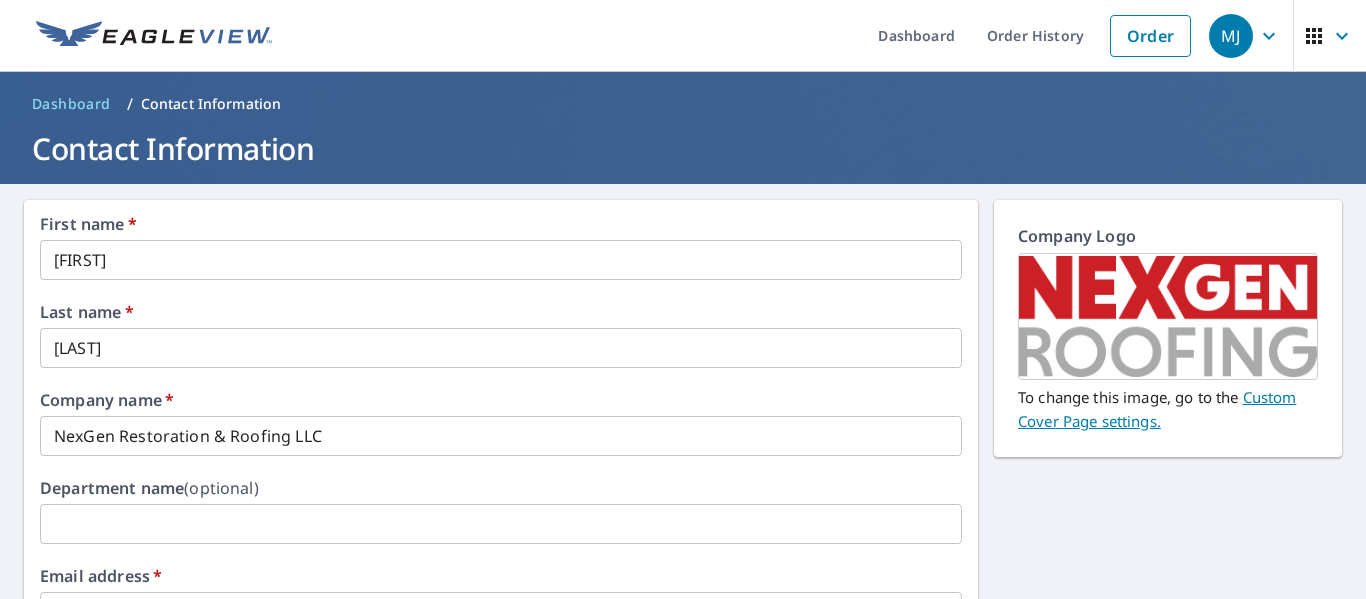 scroll, scrollTop: 0, scrollLeft: 0, axis: both 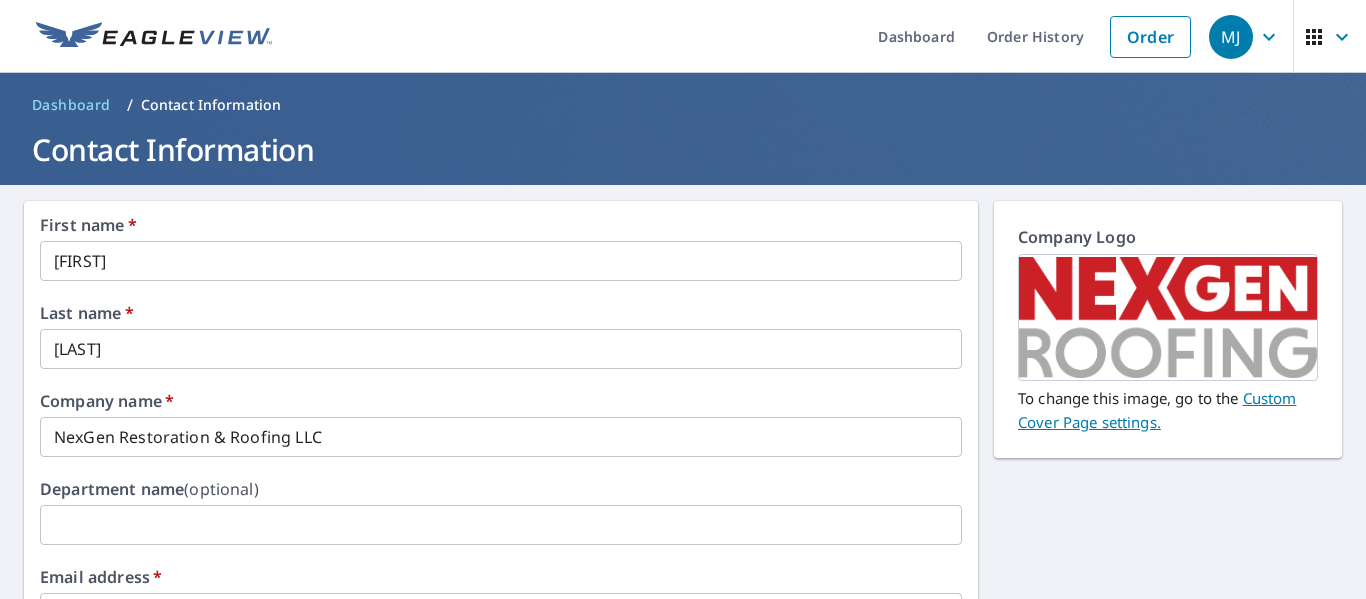 click 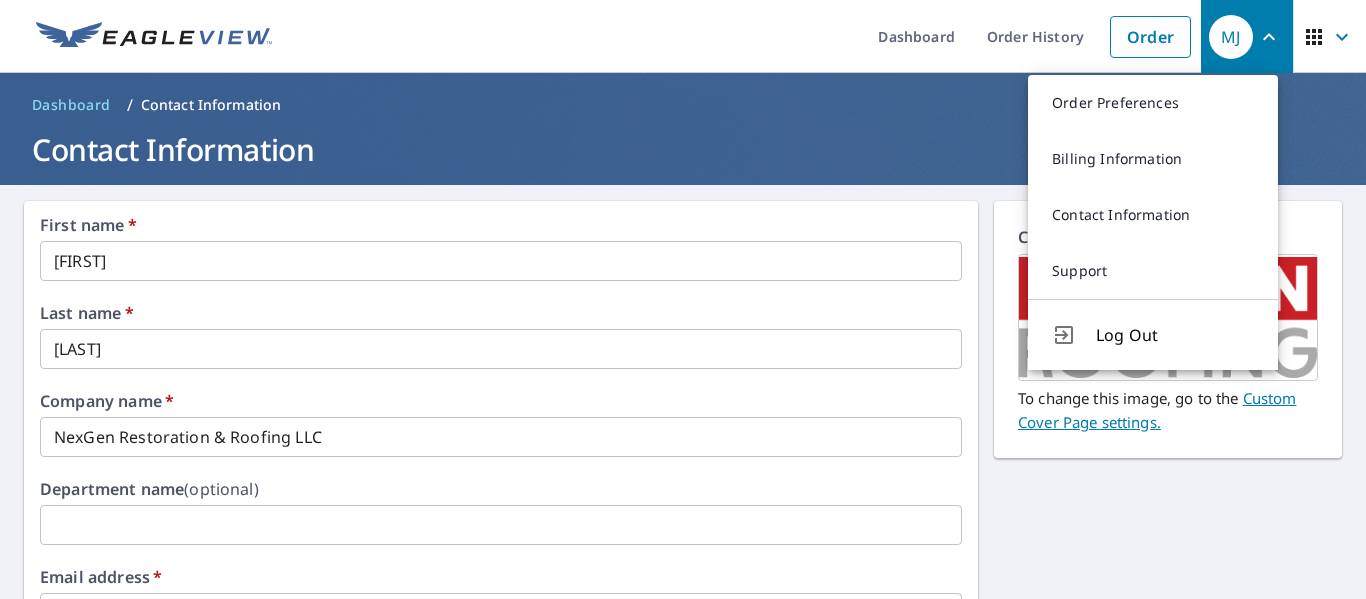 click 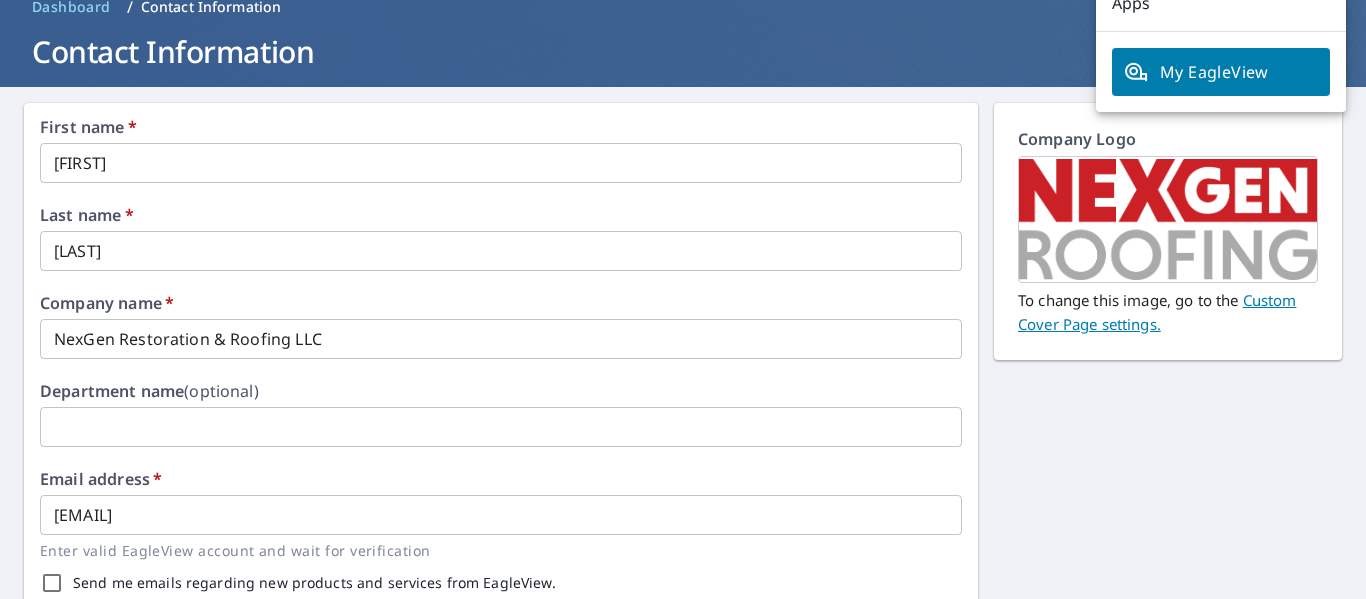 scroll, scrollTop: 0, scrollLeft: 0, axis: both 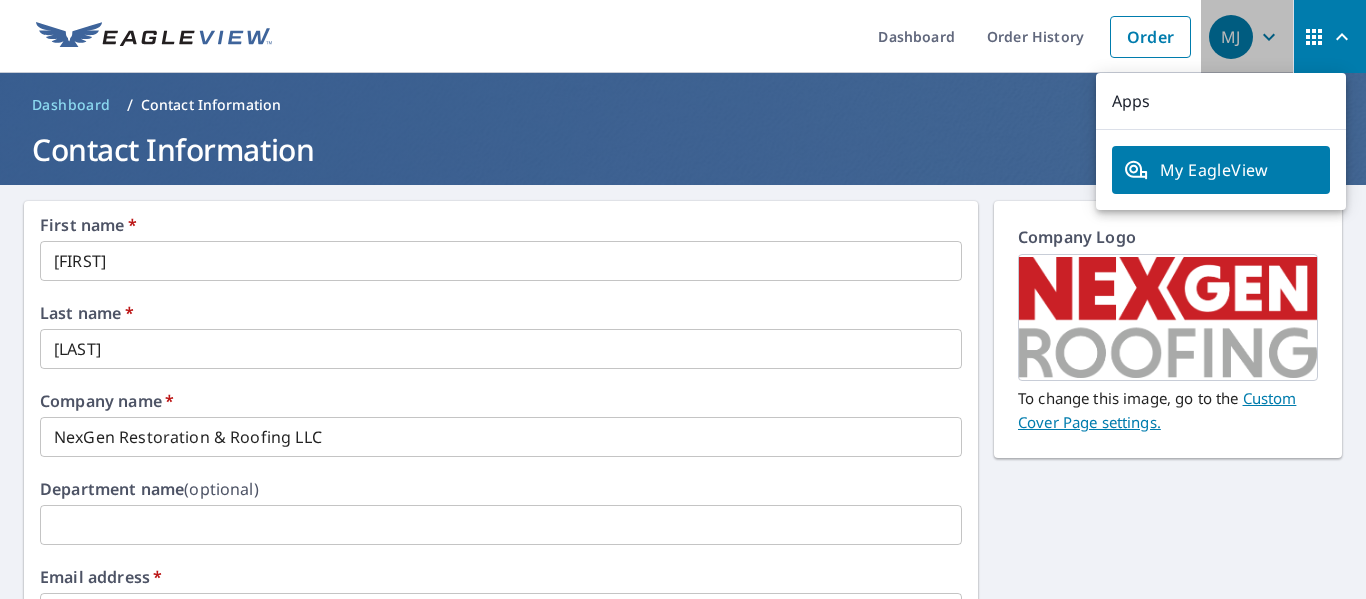 click 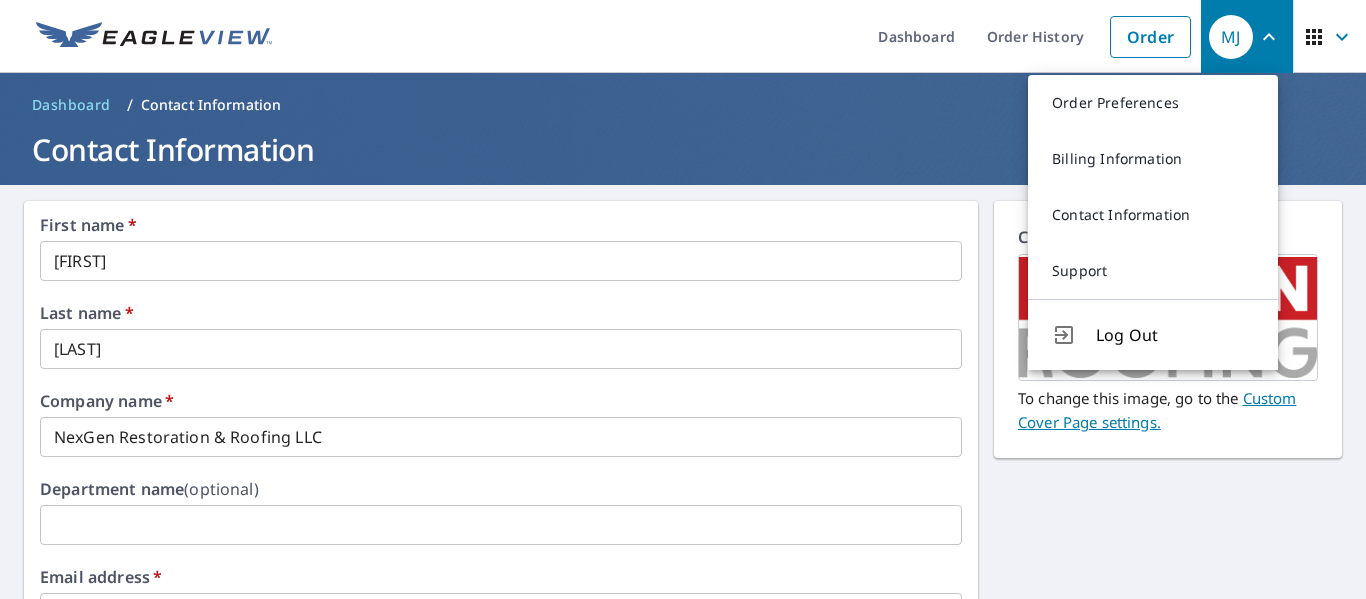 click on "First name   * [FIRST] ​ Last name   * [LAST] ​ Company name   * NexGen Restoration & Roofing LLC ​ Department name  (optional) ​ Email address   * [EMAIL] ​ Enter valid EagleView account and wait for verification Send me emails regarding new products and services from EagleView. Send my reports to a different email address Phone   * [PHONE] ​ Ext. ​ Secondary phone [PHONE] ​ Ext. ​ Country   * United States US ​ Address 1   * [NUMBER] [STREET] ​ Address 2 ​ City   * [CITY] ​ State   * [STATE] [STATE] ​ Zip code   * [ZIP] ​ Save Cancel Company Logo To change this image, go to the   Custom Cover Page settings." at bounding box center (683, 771) 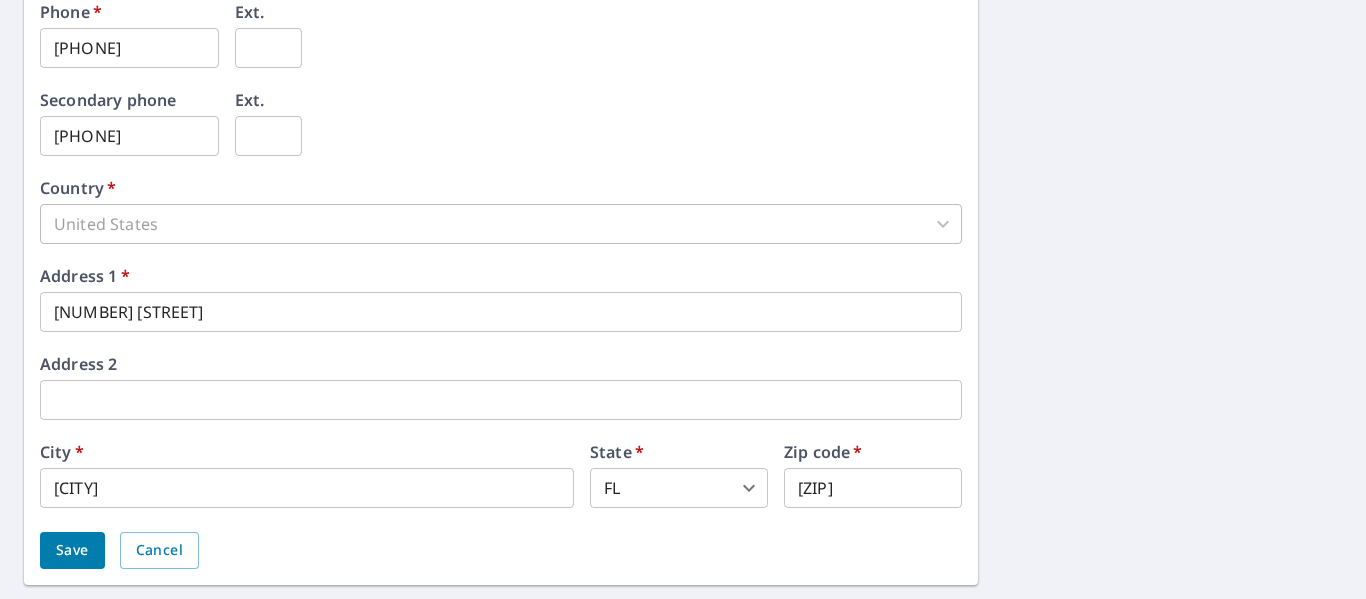 scroll, scrollTop: 809, scrollLeft: 0, axis: vertical 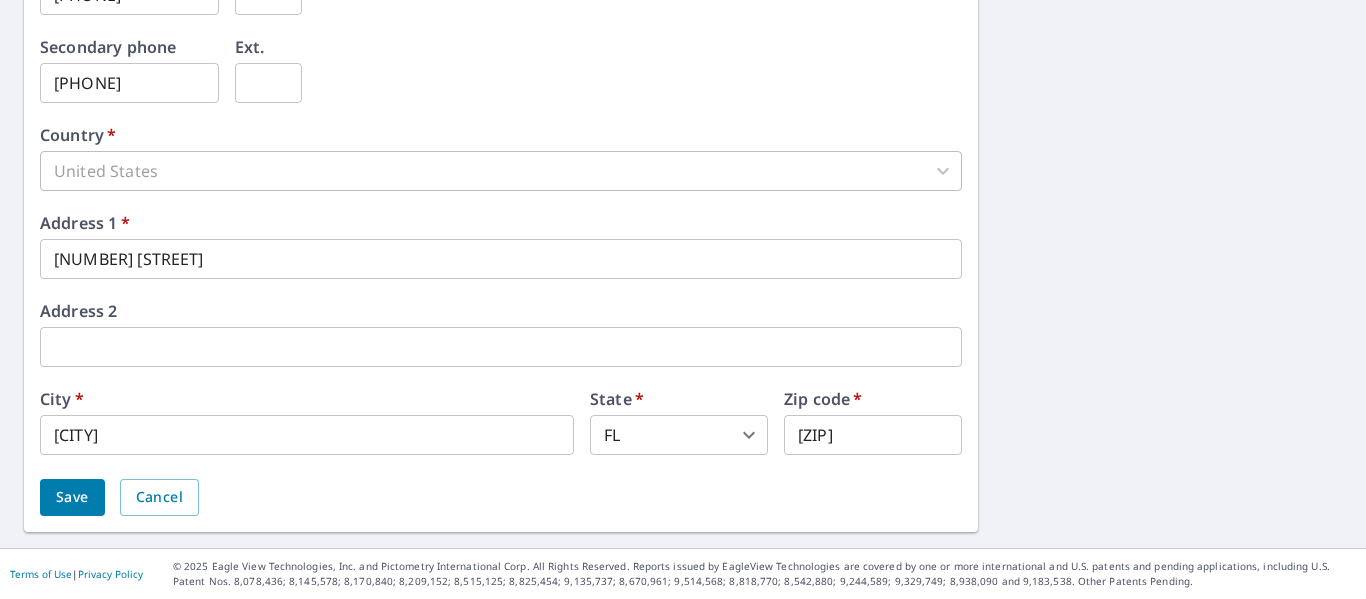 click on "Save" at bounding box center (72, 497) 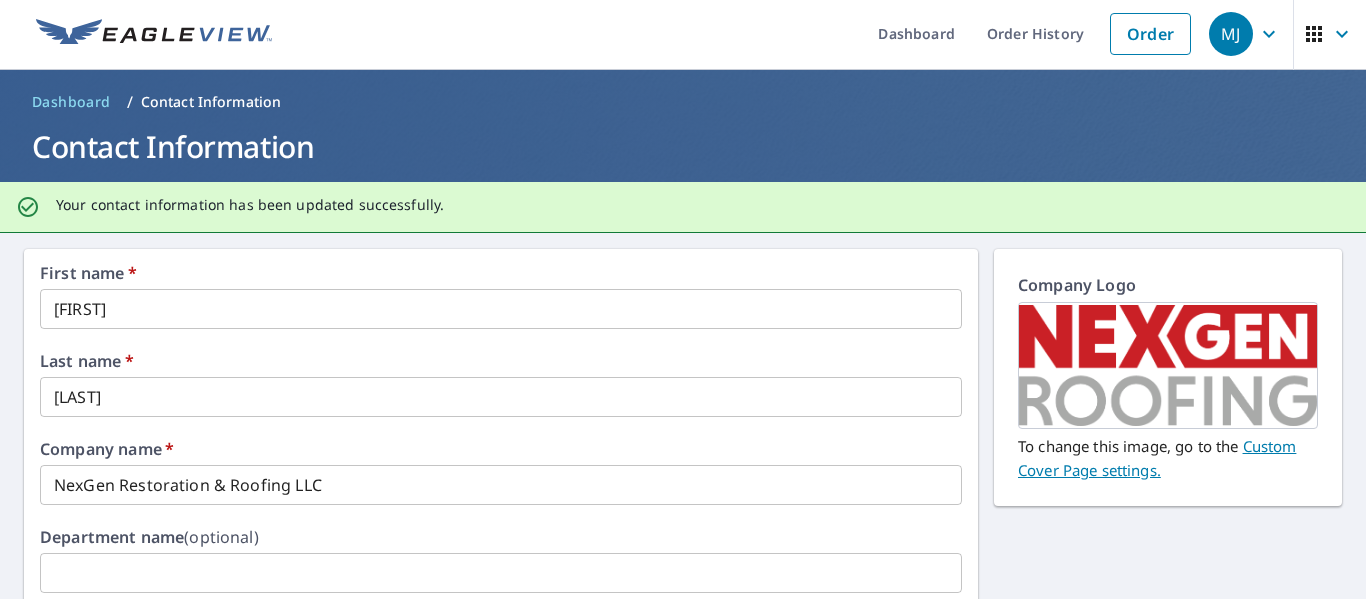 scroll, scrollTop: 0, scrollLeft: 0, axis: both 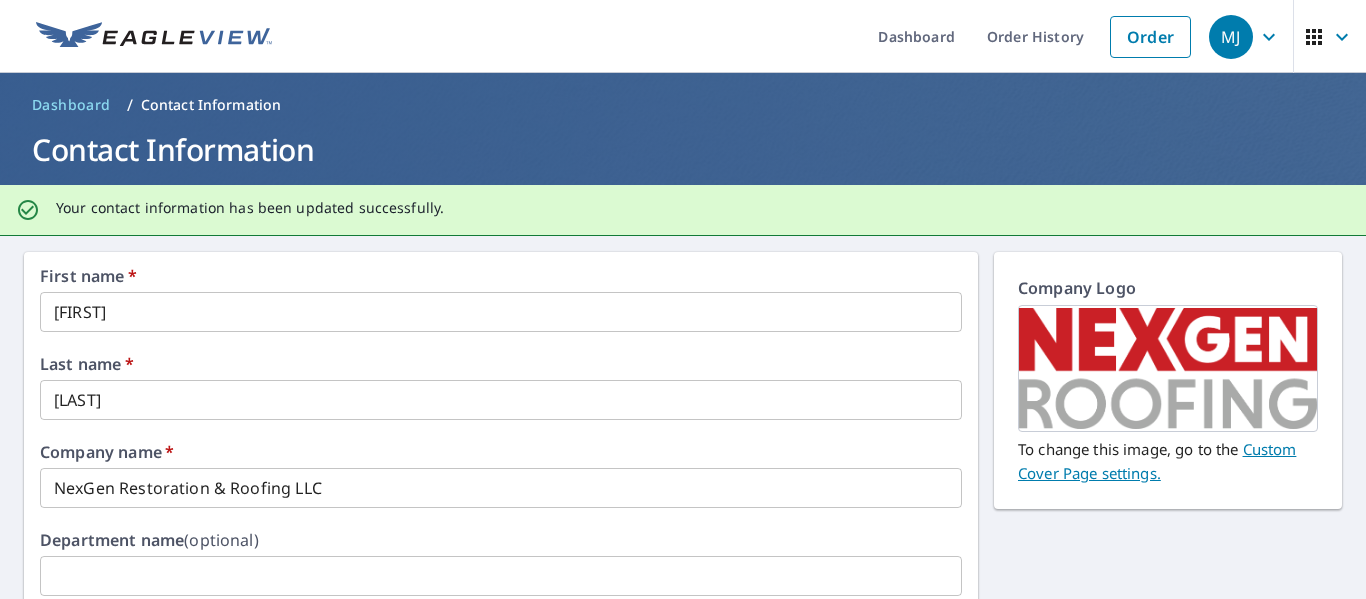 click on "Dashboard" at bounding box center [71, 105] 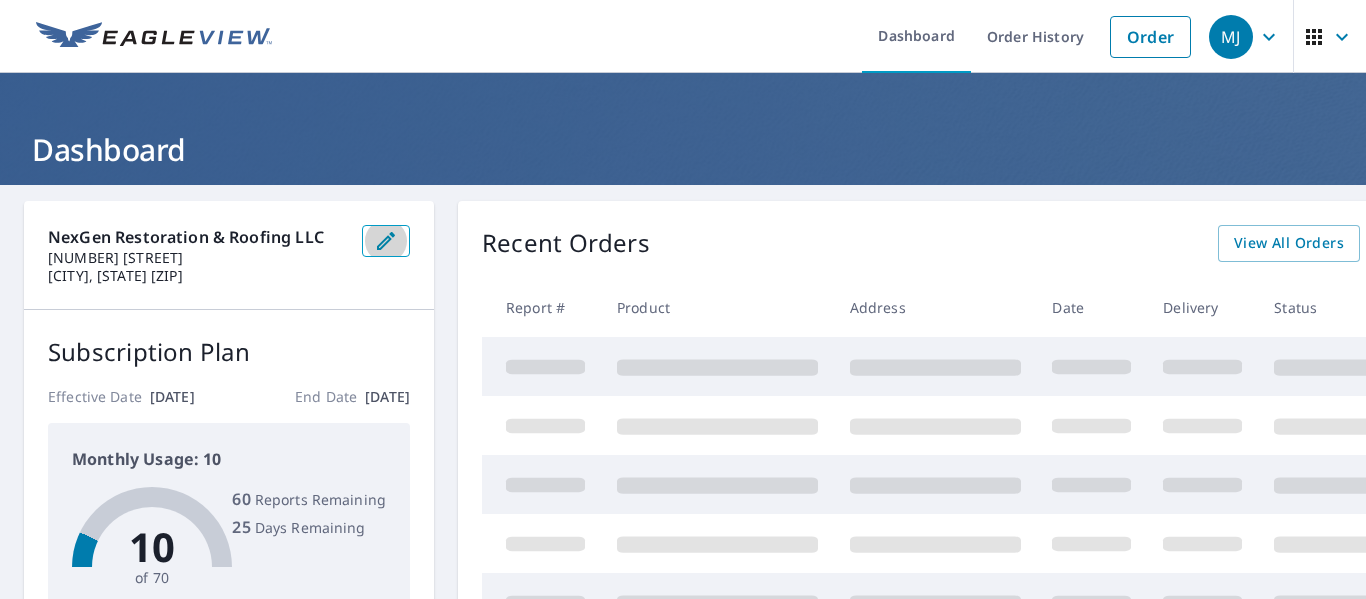 click 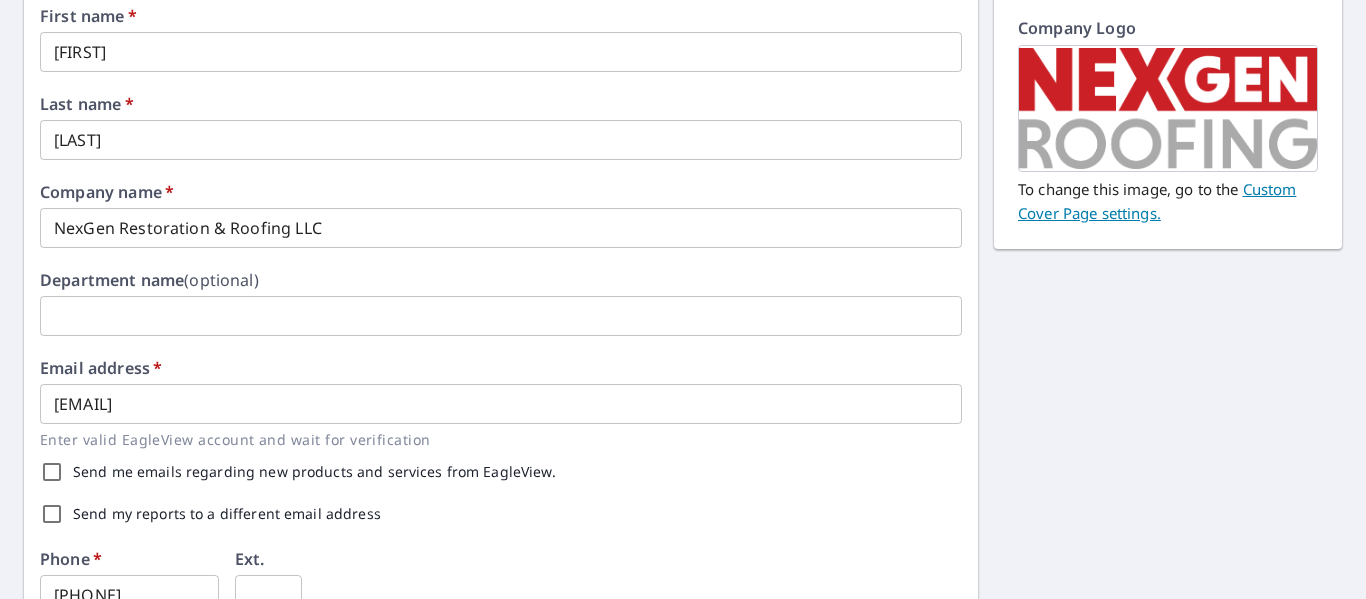 scroll, scrollTop: 809, scrollLeft: 0, axis: vertical 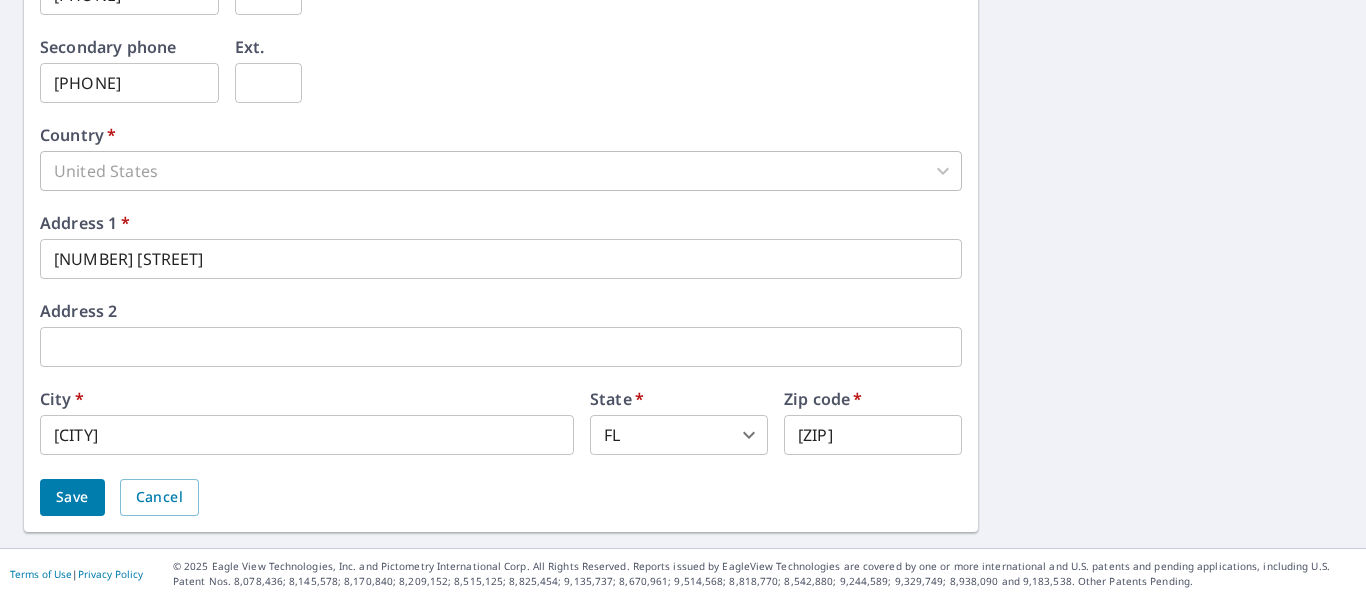 click on "Save" at bounding box center [72, 497] 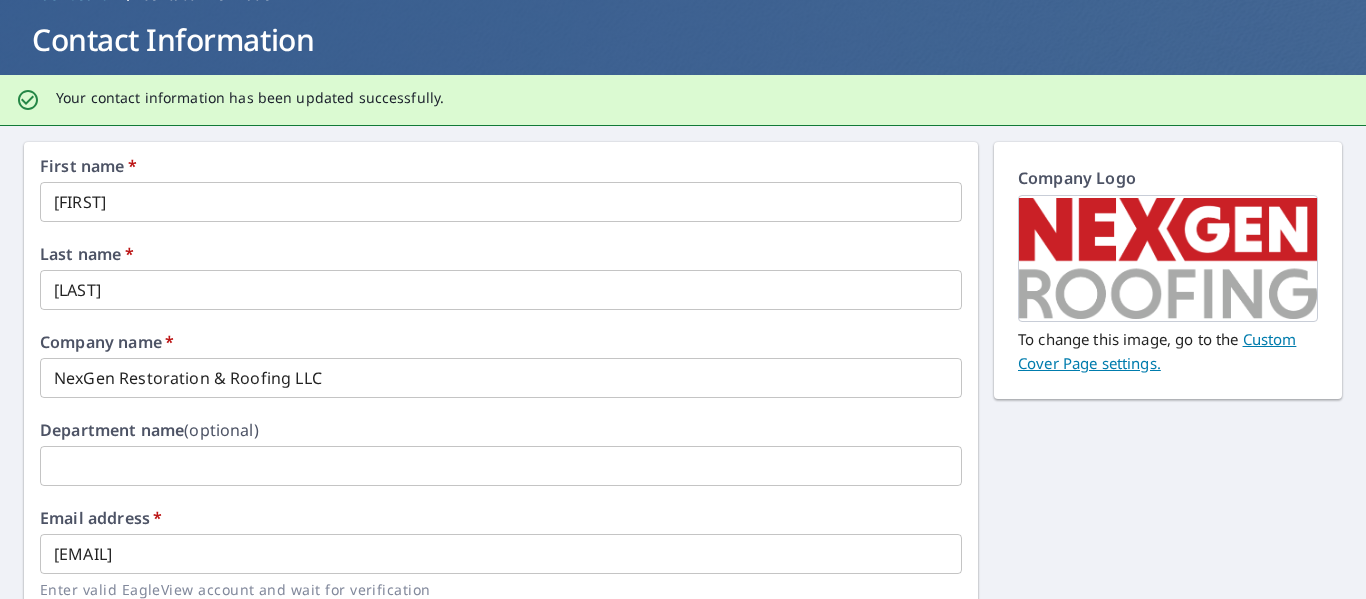 scroll, scrollTop: 0, scrollLeft: 0, axis: both 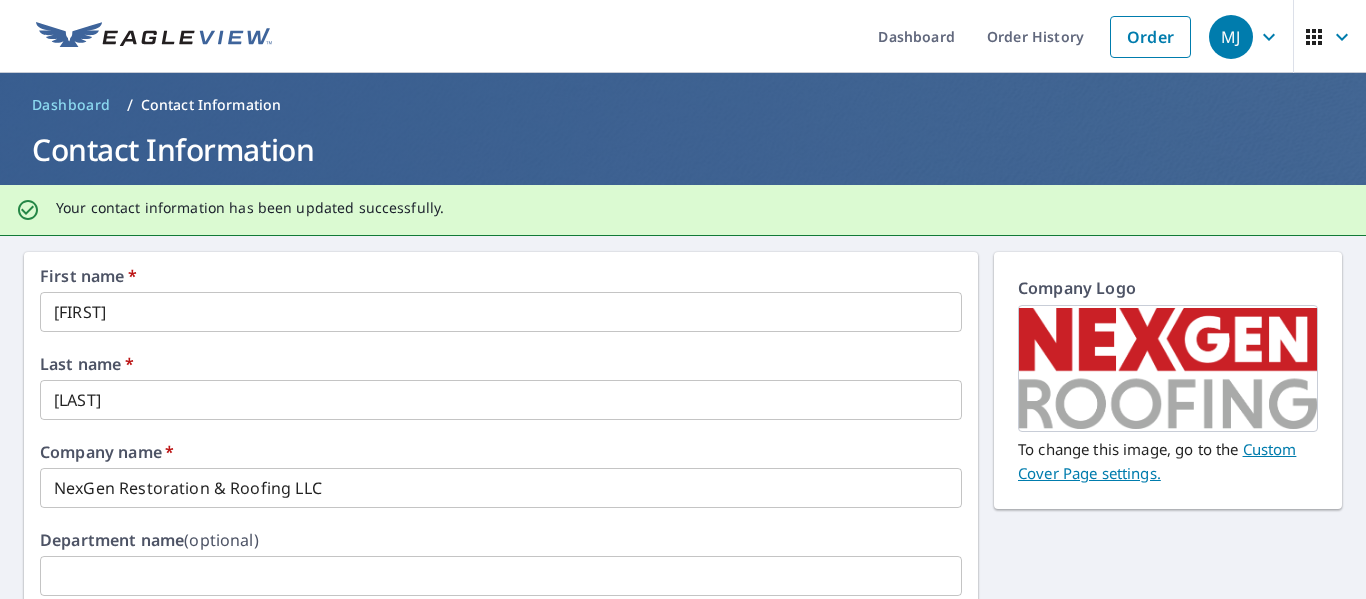 click 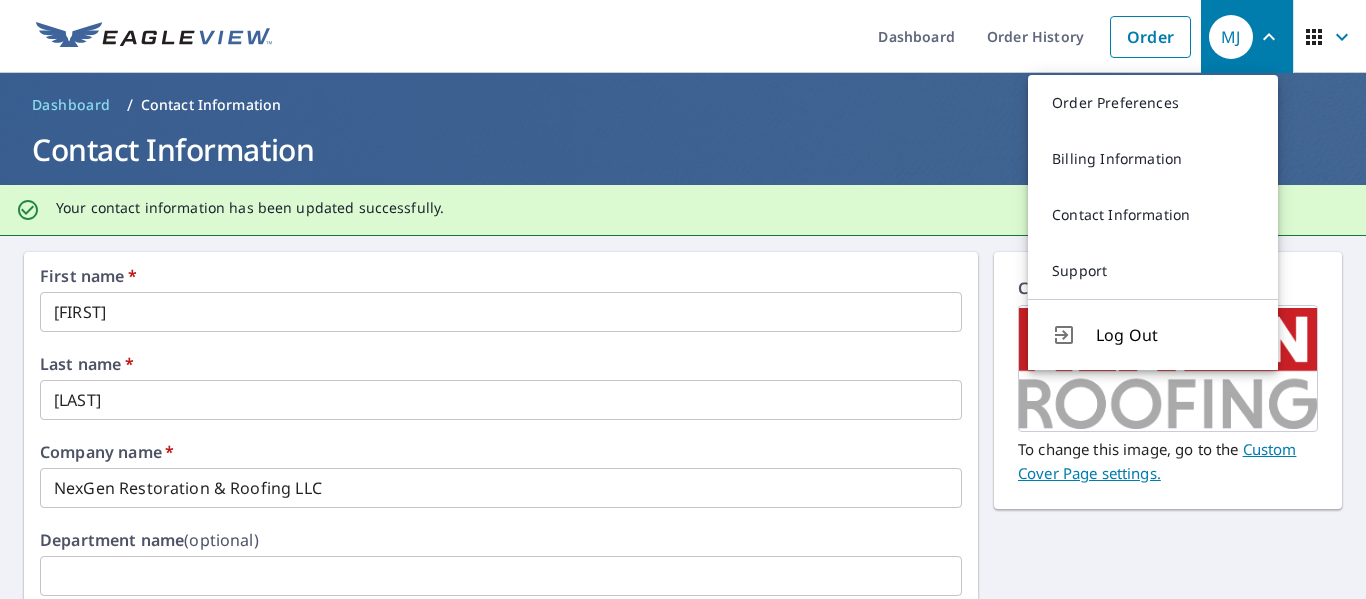 click on "Dashboard Order History Order" at bounding box center (742, 36) 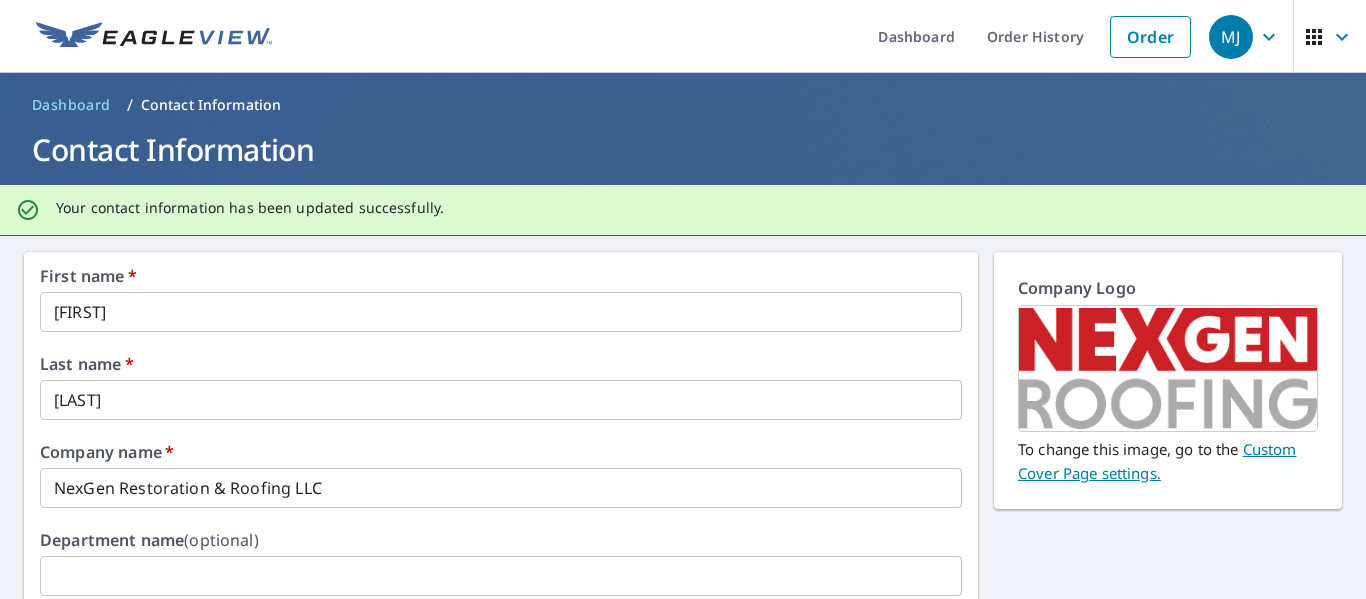 click 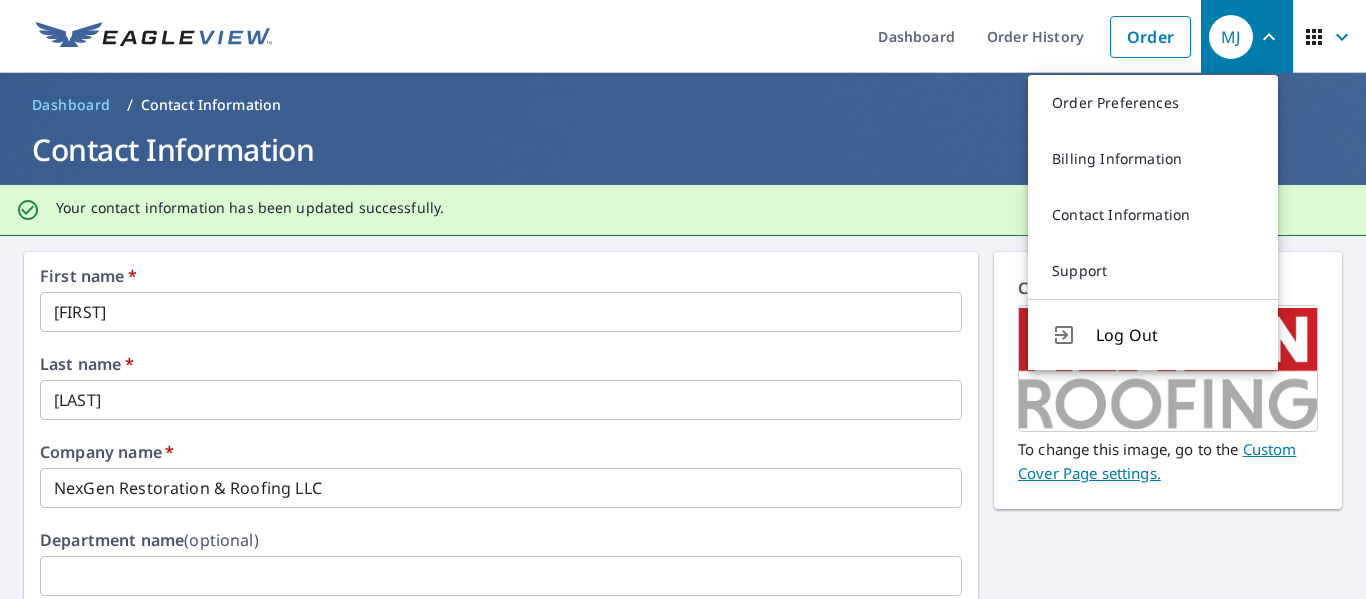click at bounding box center (1330, 37) 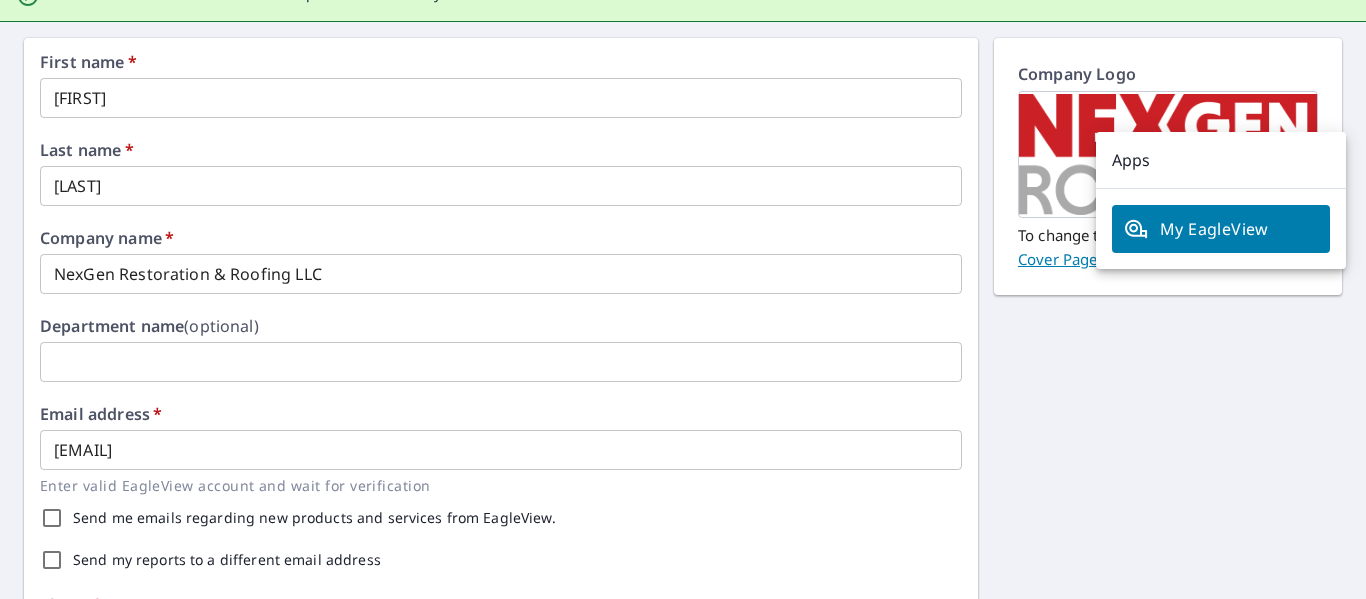 scroll, scrollTop: 0, scrollLeft: 0, axis: both 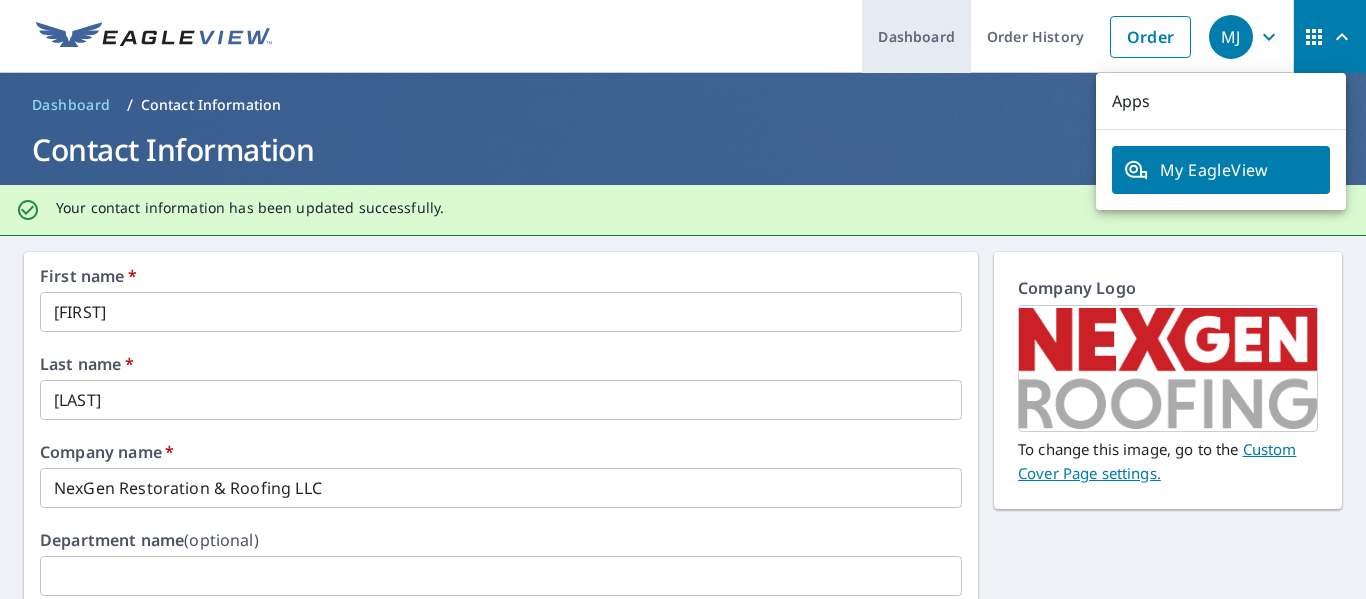 click on "Dashboard" at bounding box center (916, 36) 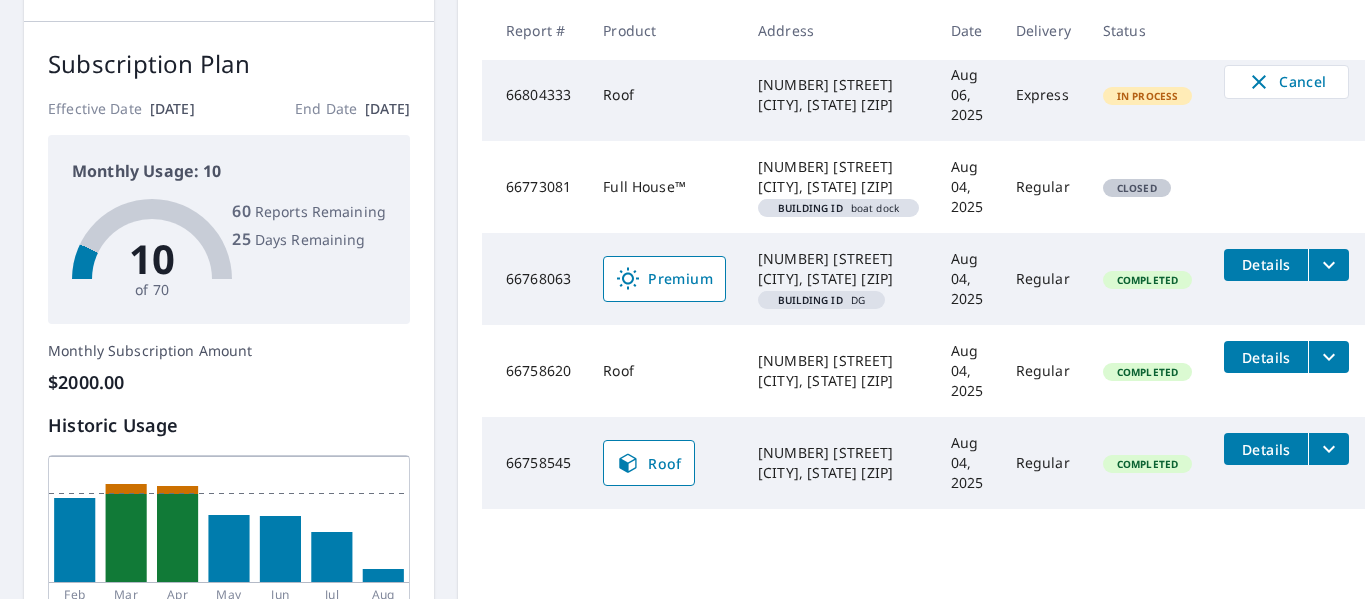 scroll, scrollTop: 0, scrollLeft: 0, axis: both 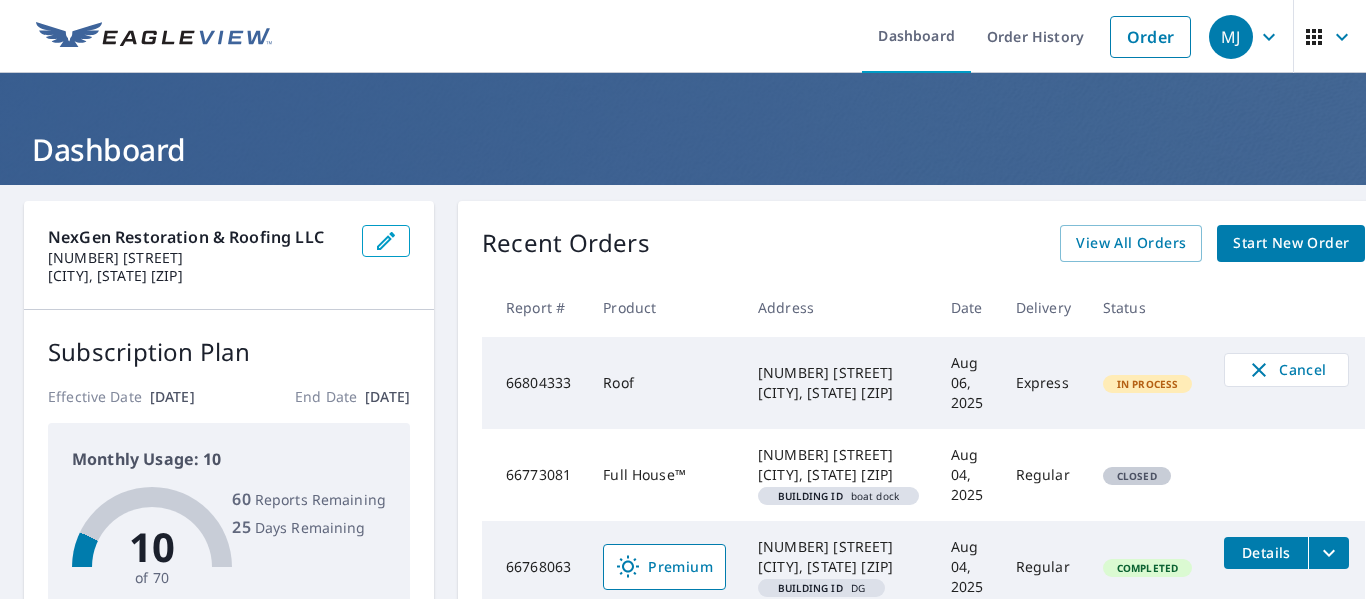drag, startPoint x: 837, startPoint y: 257, endPoint x: 911, endPoint y: 251, distance: 74.24284 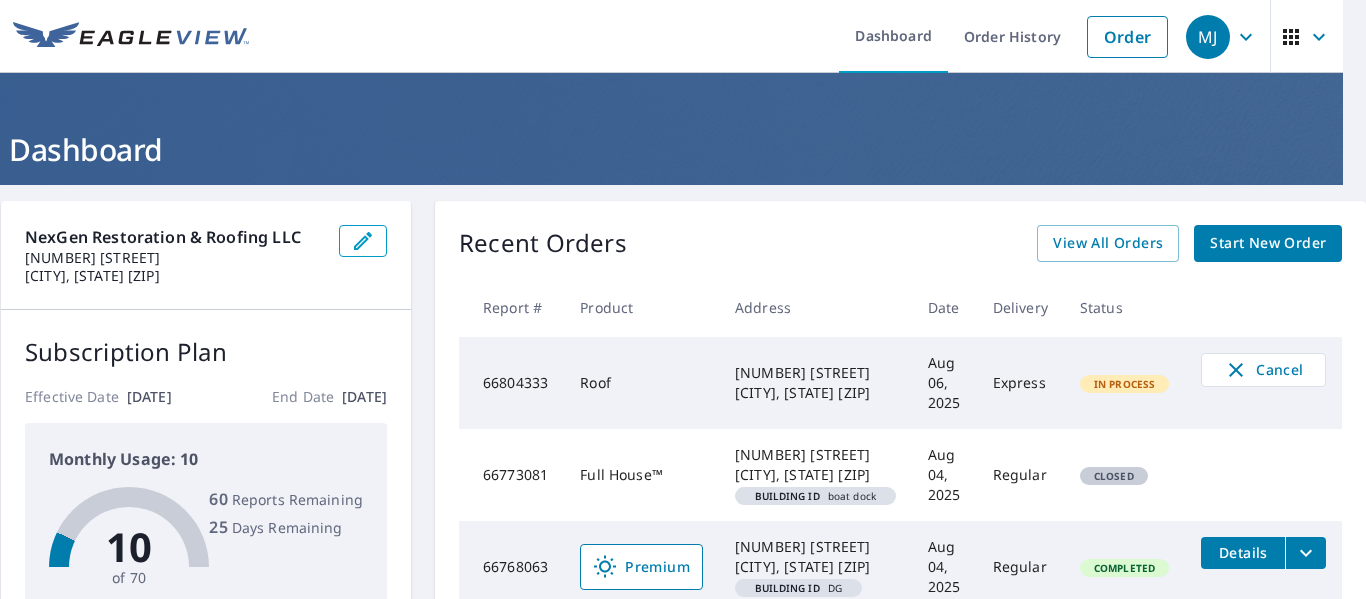 scroll, scrollTop: 0, scrollLeft: 70, axis: horizontal 